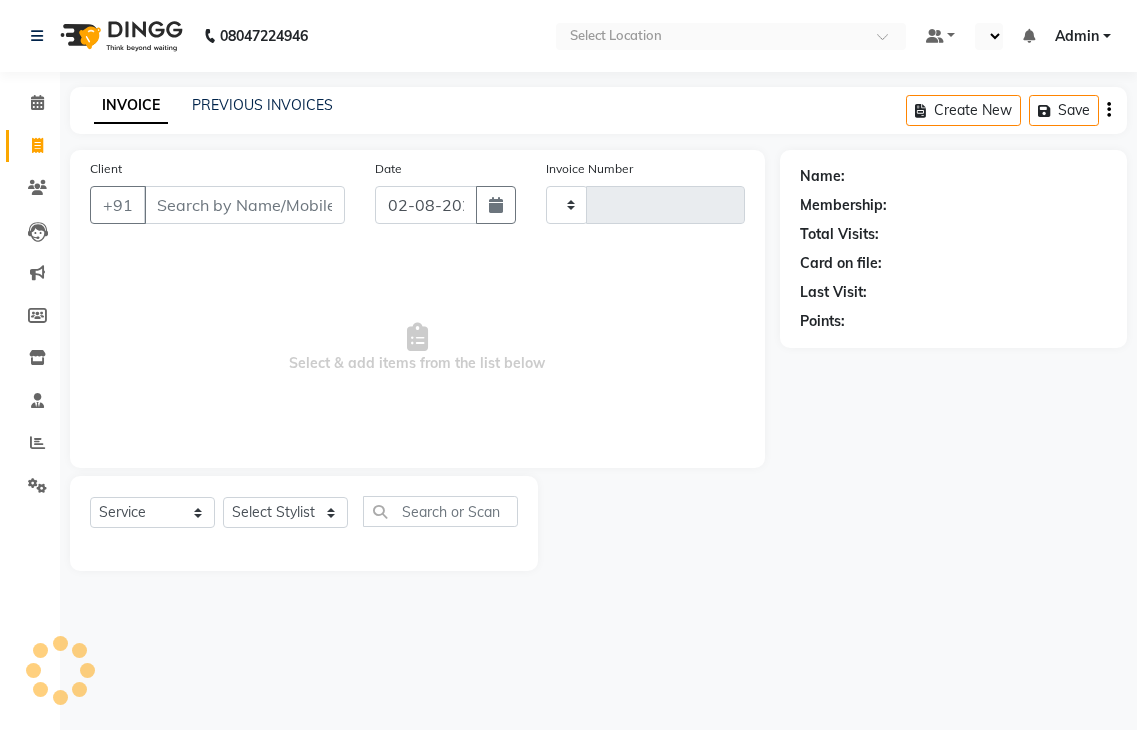 select on "service" 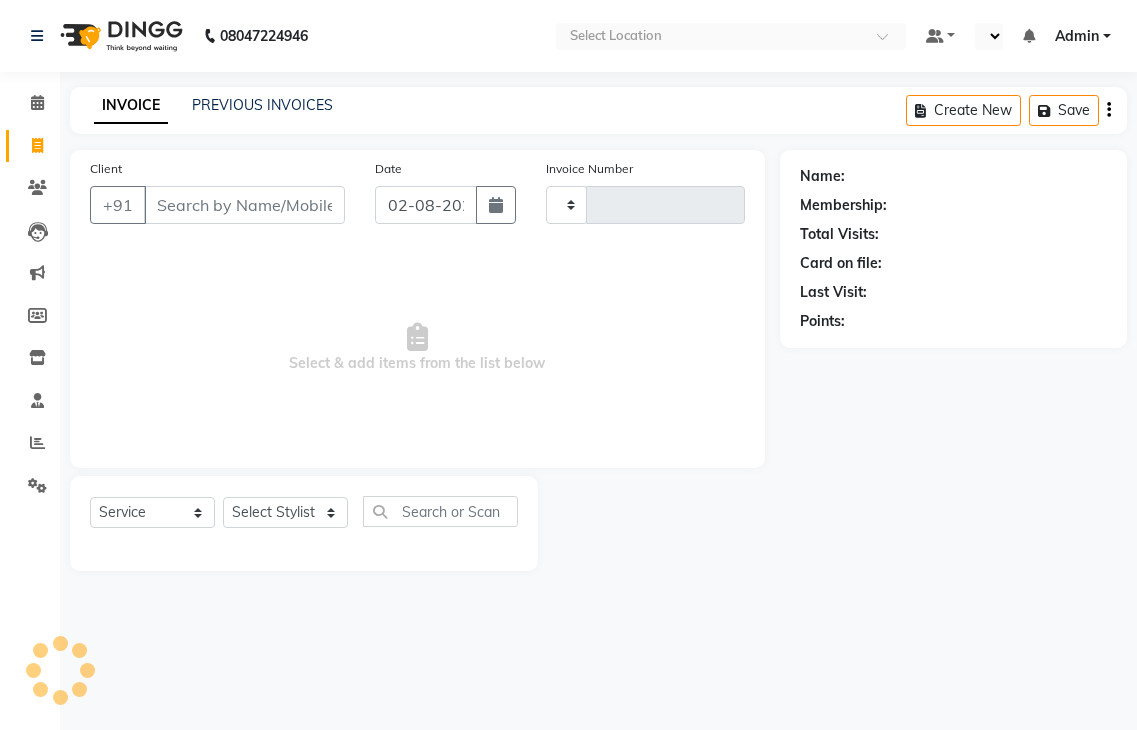 select on "en" 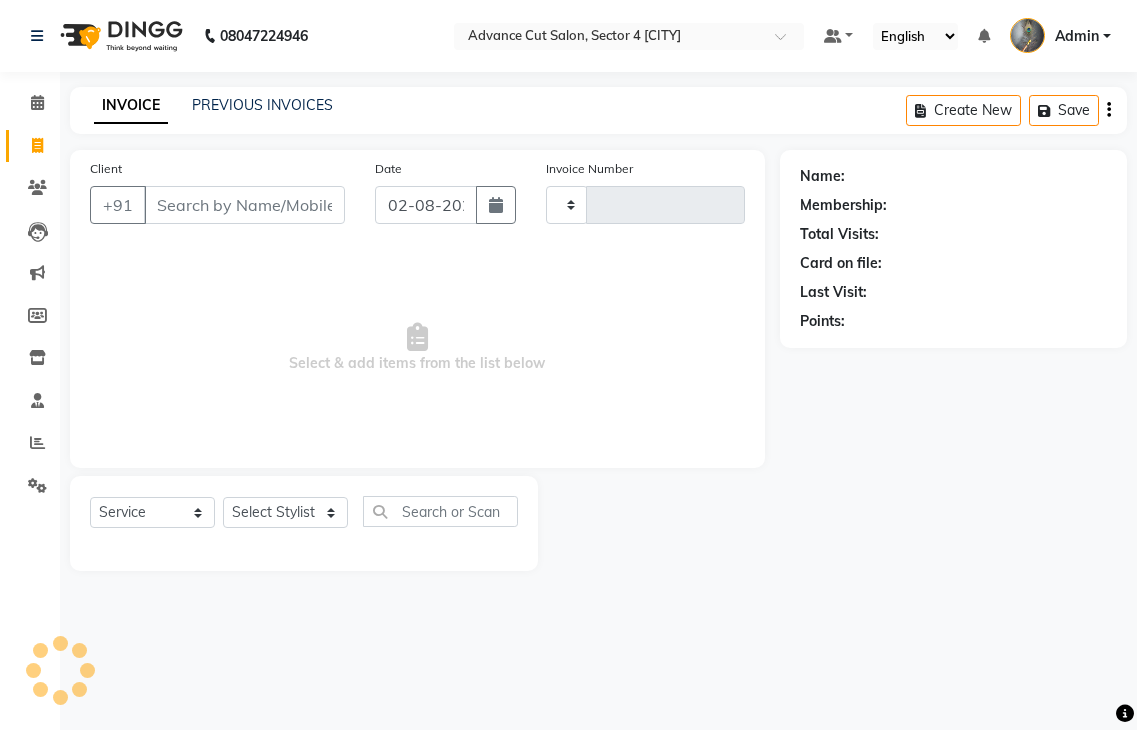type on "3115" 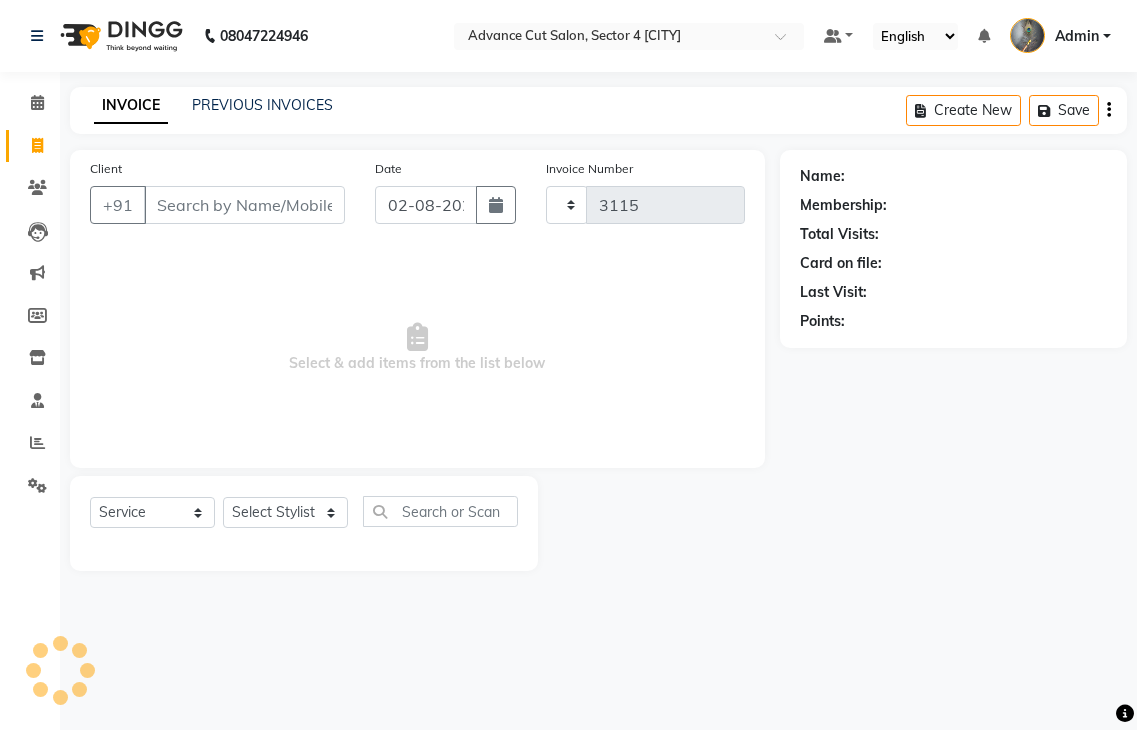 select on "4939" 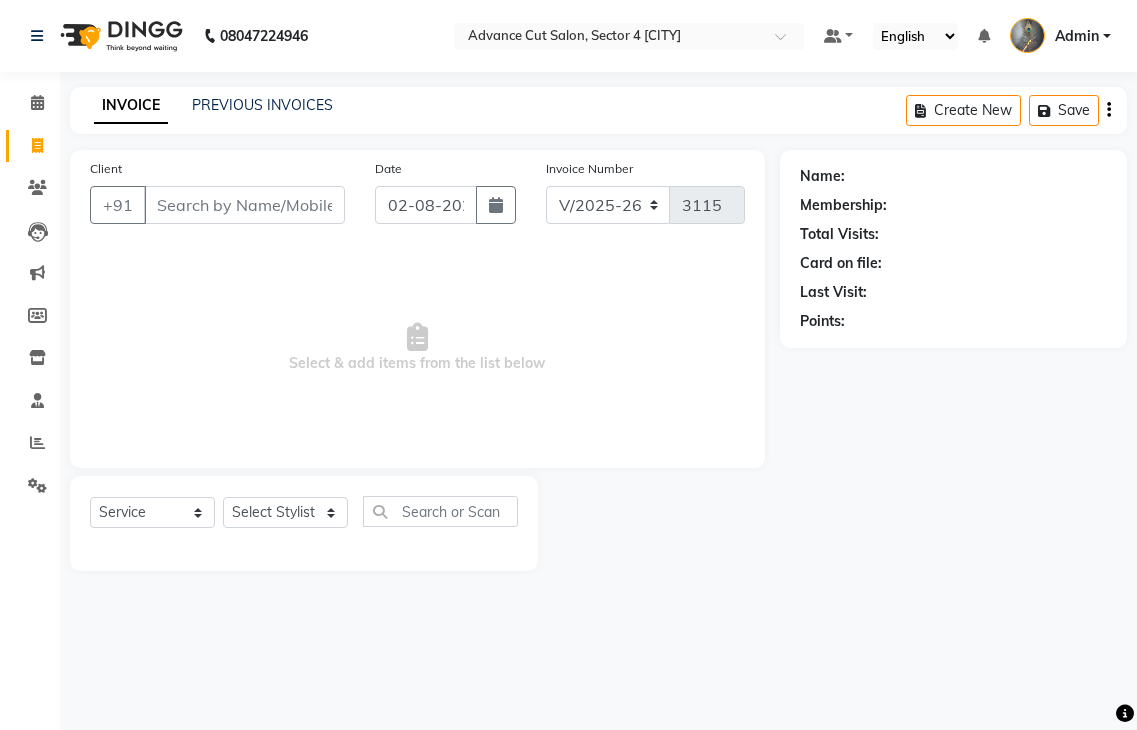 scroll, scrollTop: 0, scrollLeft: 0, axis: both 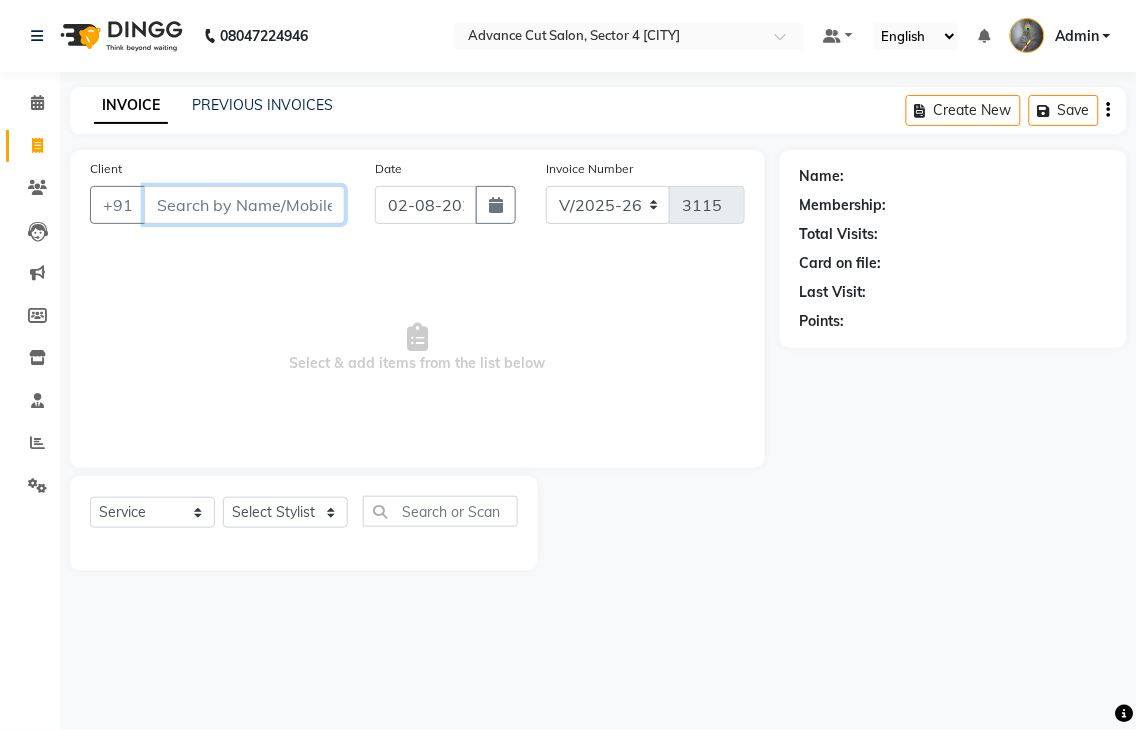 click on "Client" at bounding box center (244, 205) 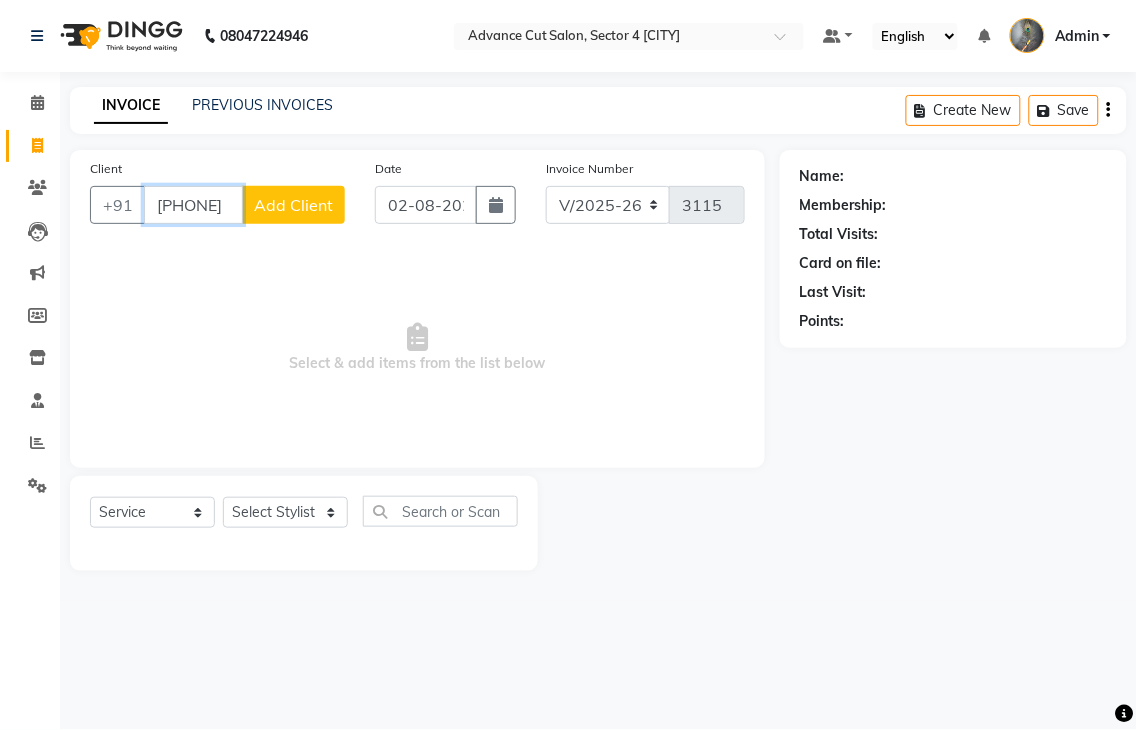 click on "[PHONE]" at bounding box center (193, 205) 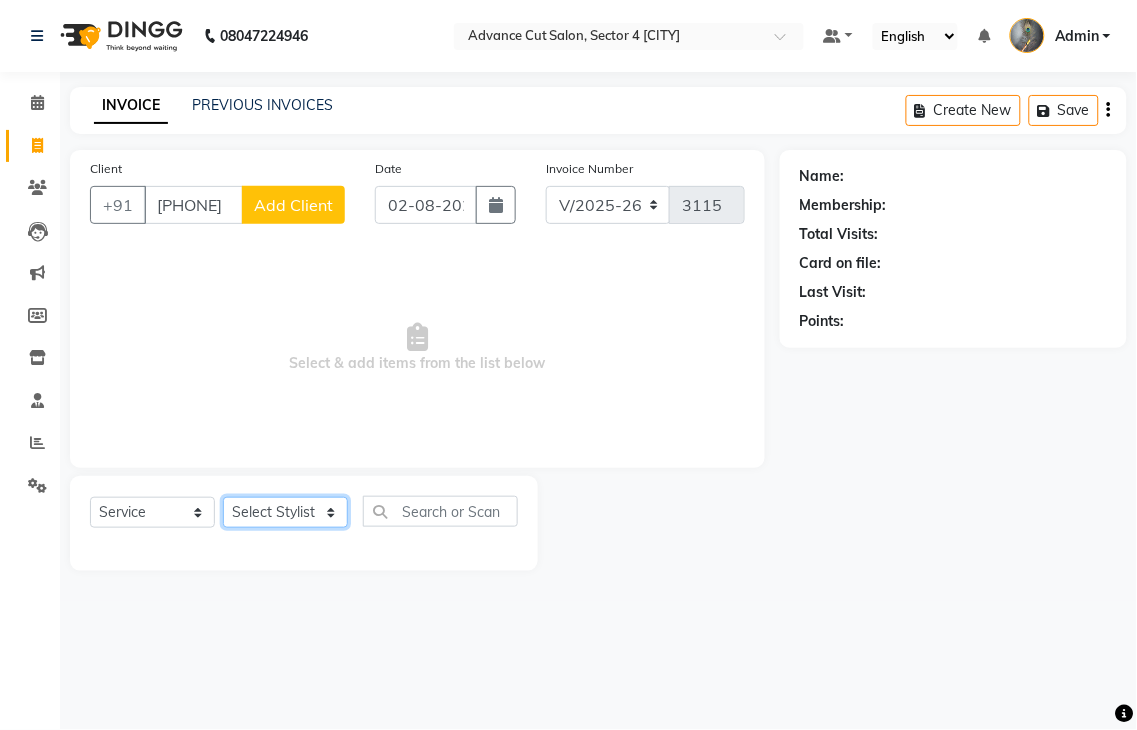 click on "Select Stylist Admin chahit COUNTOR [NAME] [NAME] [NAME] [NAME] [NAME] [NAME] [NAME] [NAME] [NAME] [NAME] [NAME]" 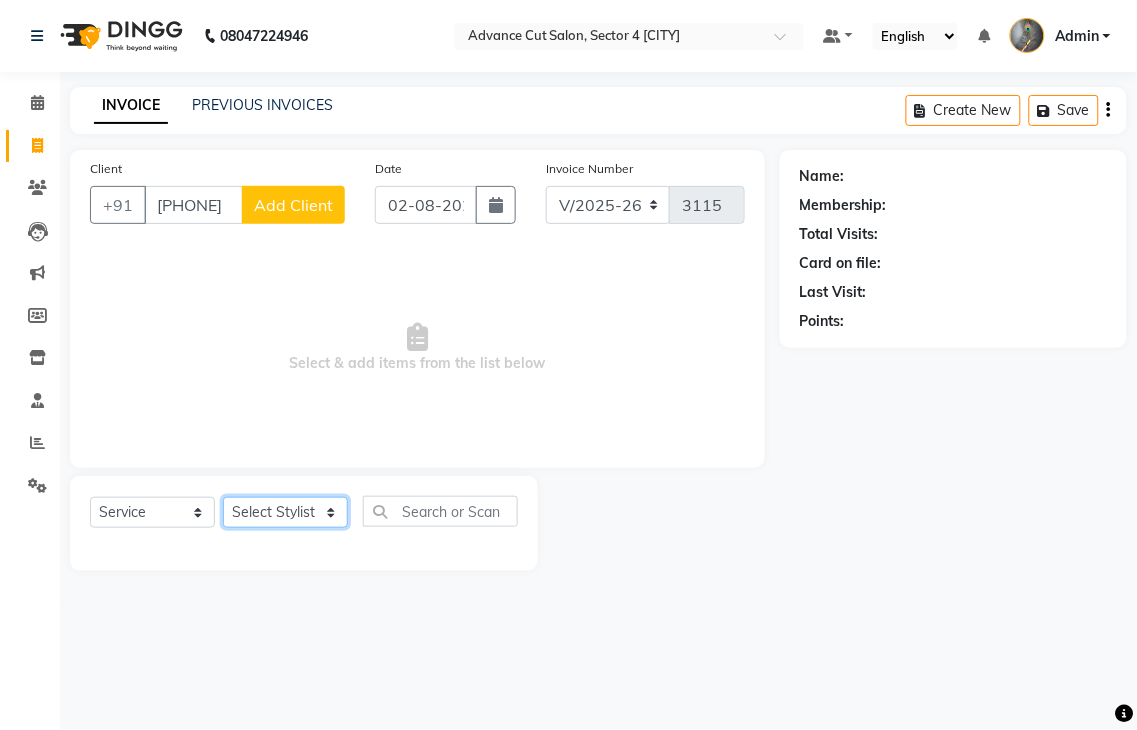 select on "38522" 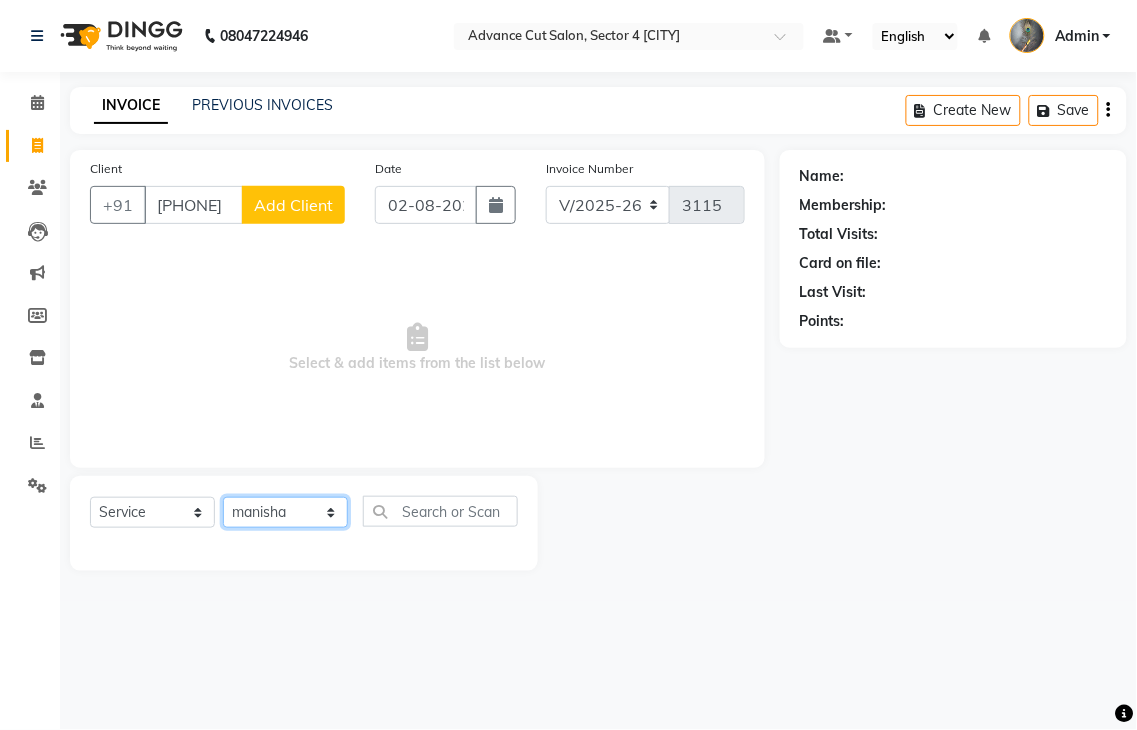 click on "Select Stylist Admin chahit COUNTOR [NAME] [NAME] [NAME] [NAME] [NAME] [NAME] [NAME] [NAME] [NAME] [NAME] [NAME]" 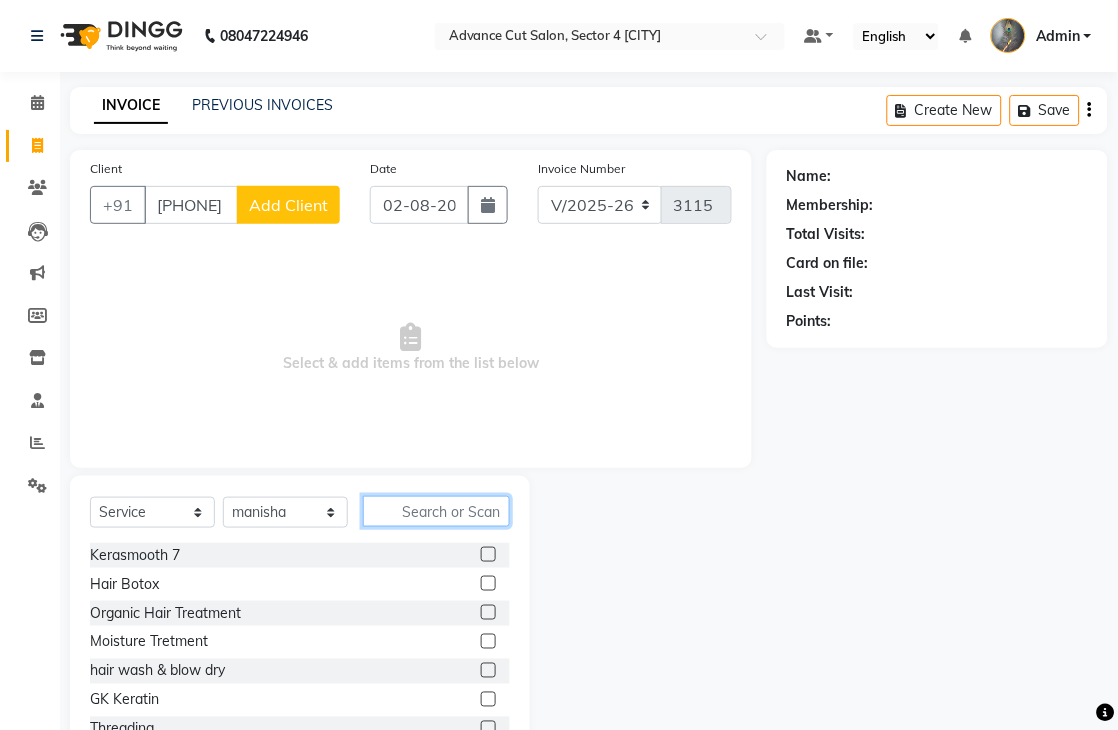 click 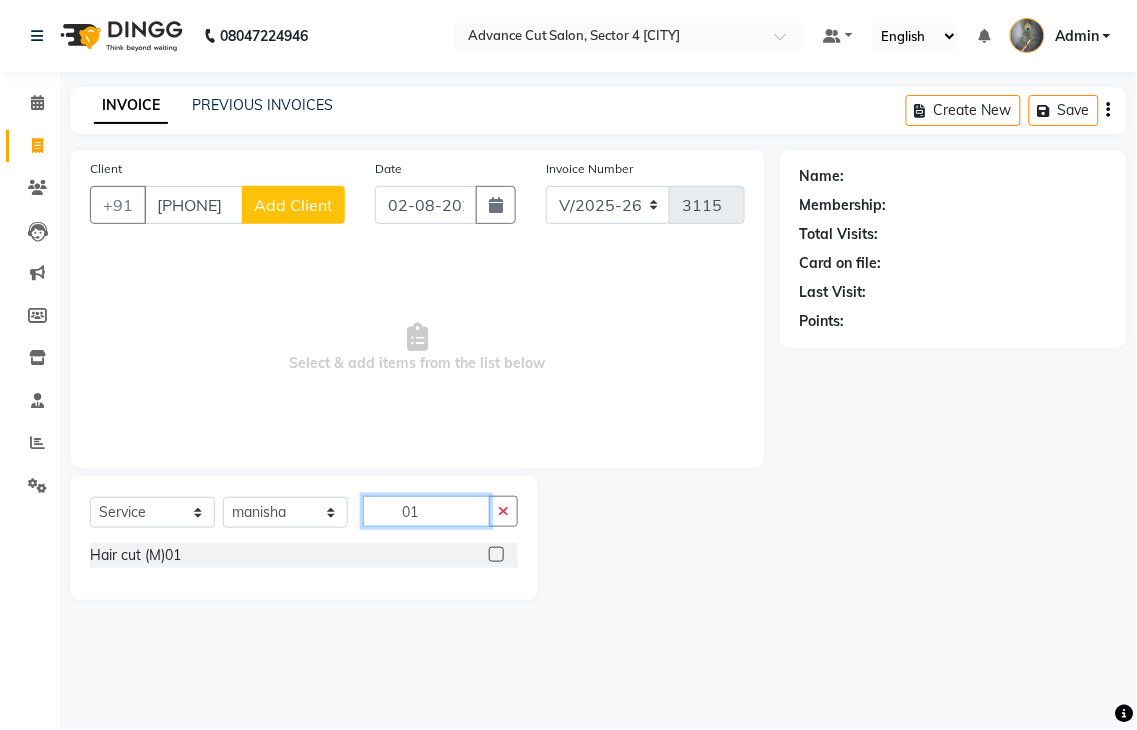 type on "01" 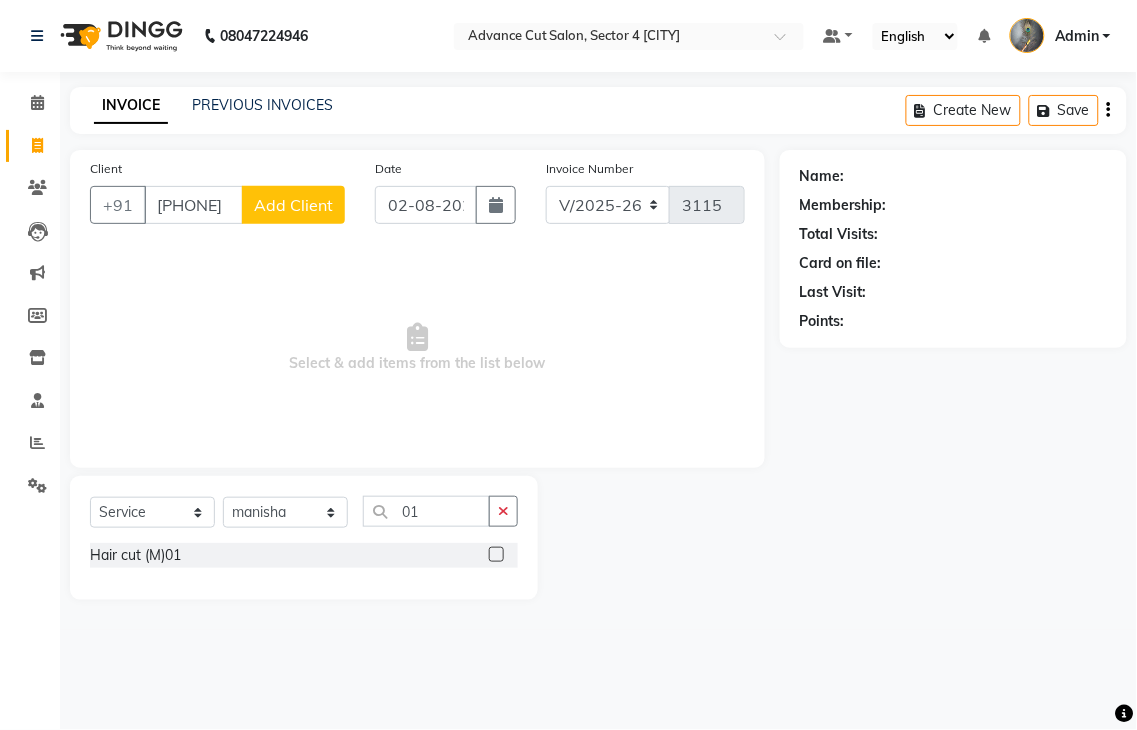 click 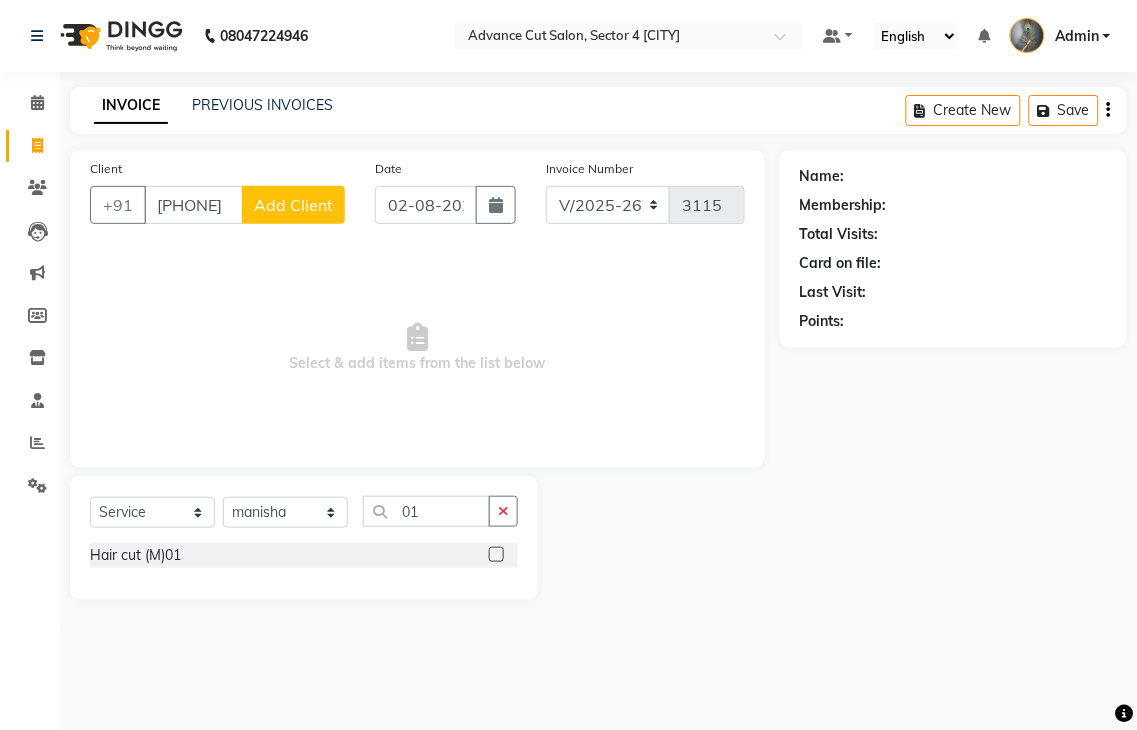 click 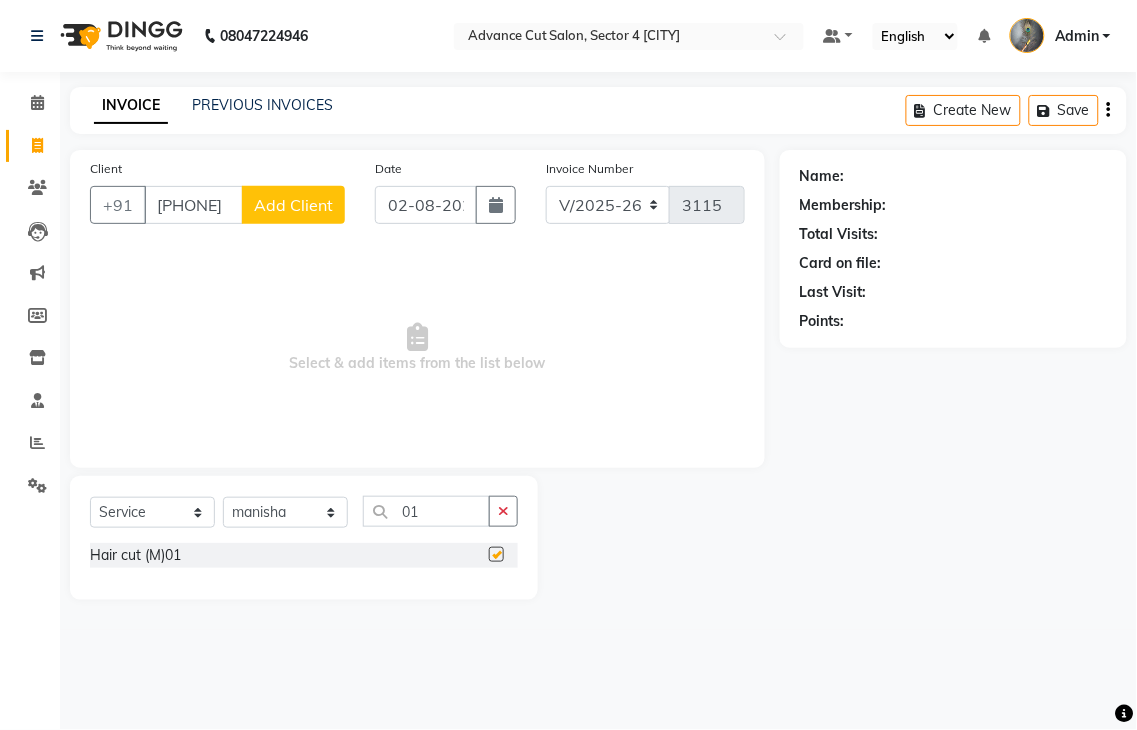 click 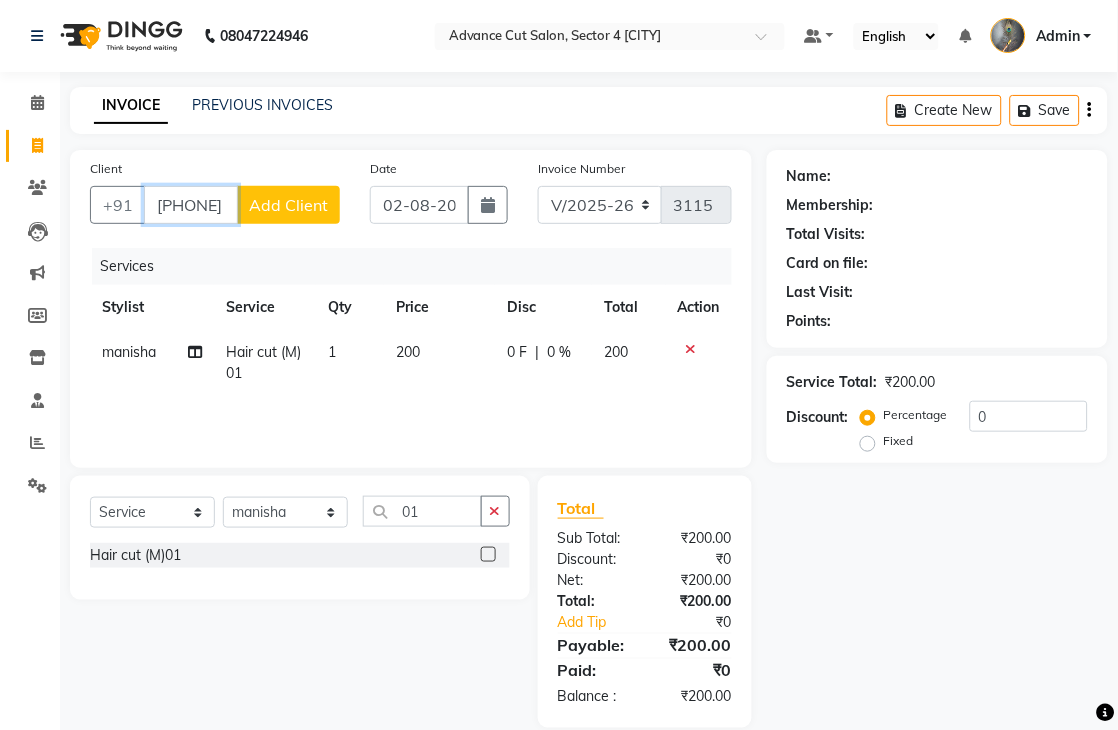 scroll, scrollTop: 0, scrollLeft: 31, axis: horizontal 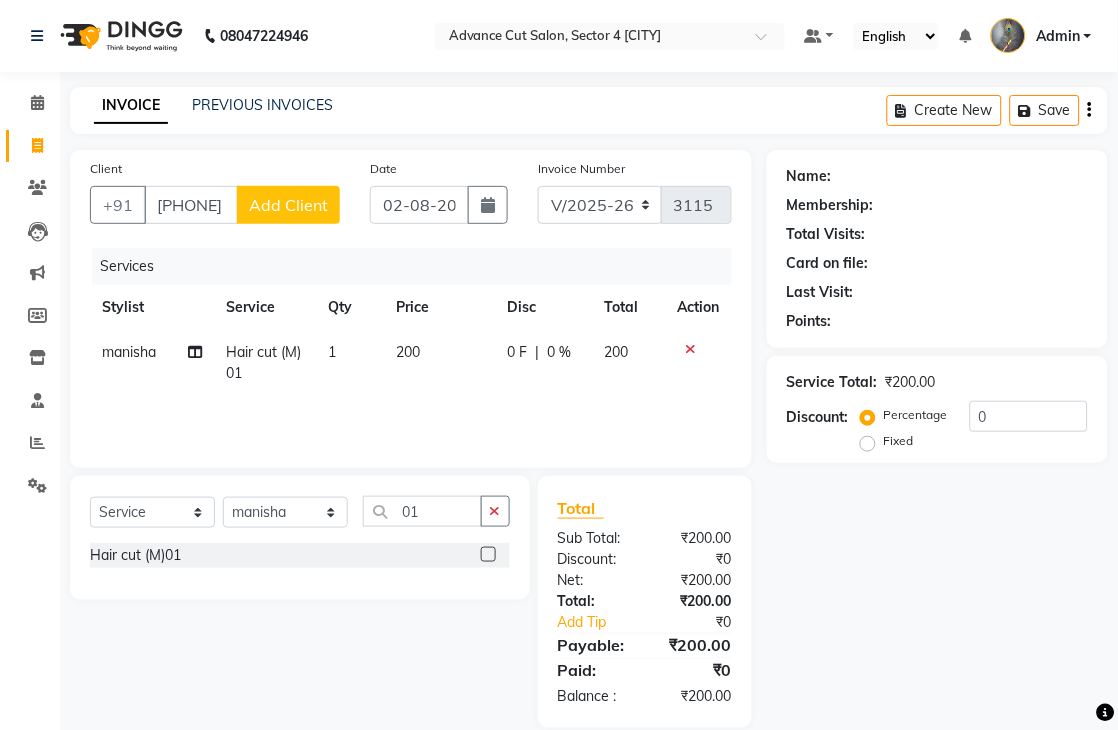 click on "Add Client" 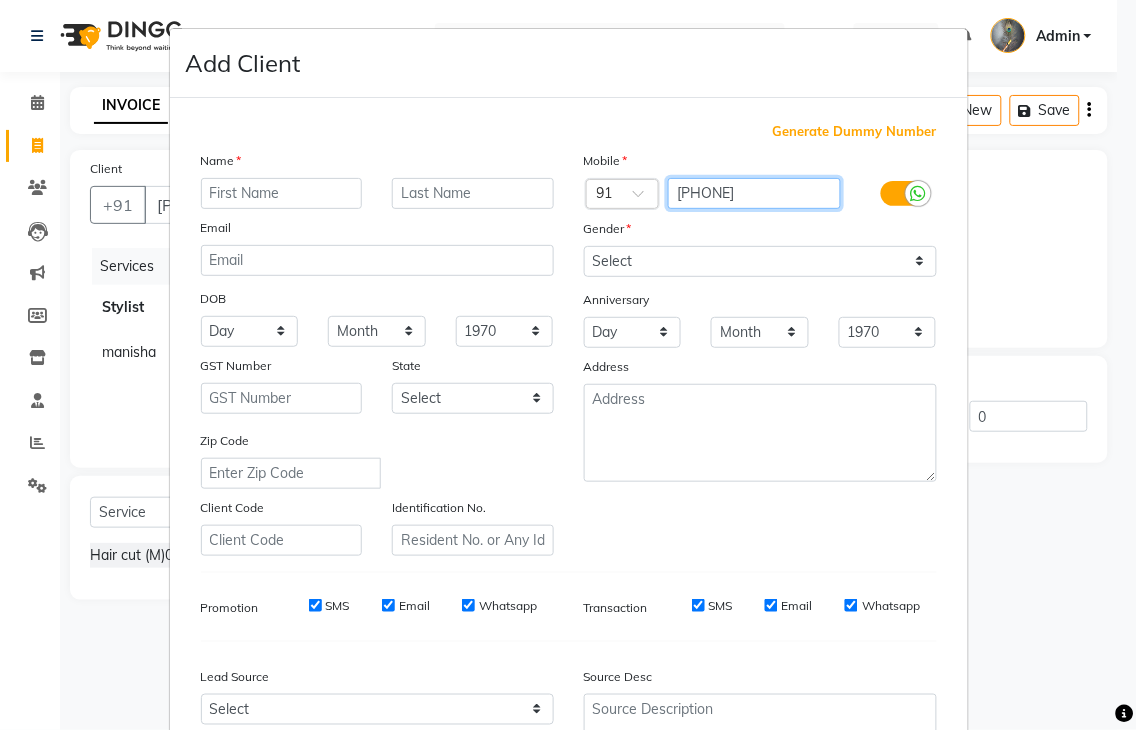 click on "[PHONE]" at bounding box center (754, 193) 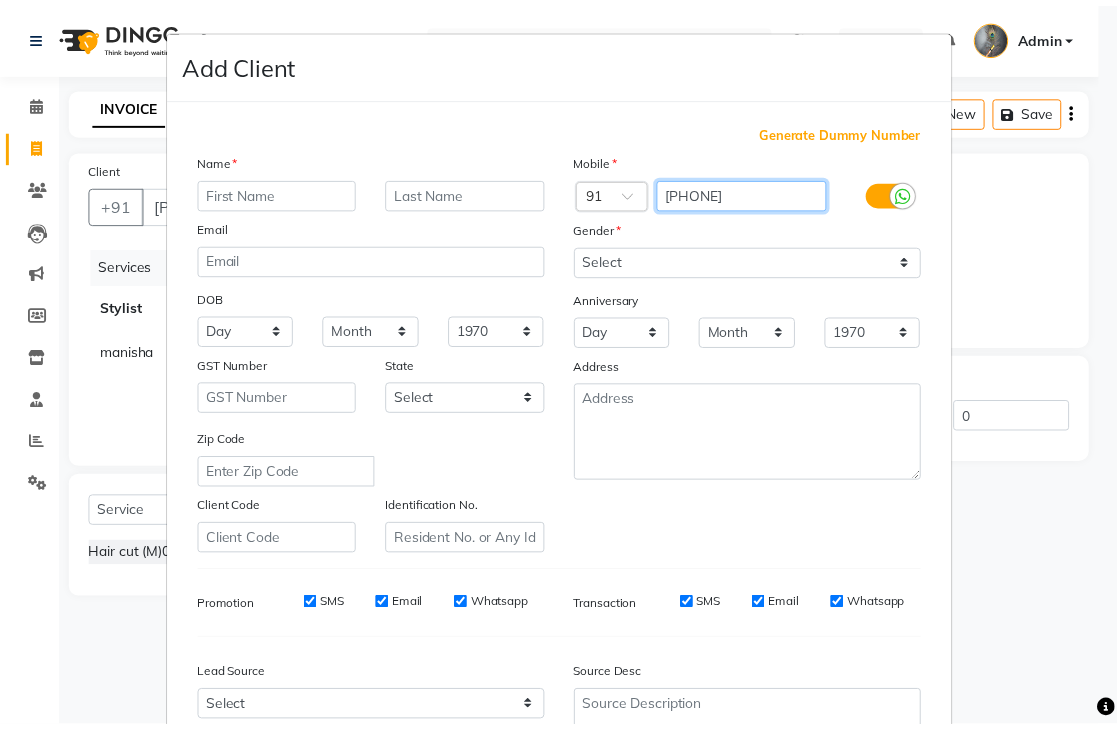 scroll, scrollTop: 194, scrollLeft: 0, axis: vertical 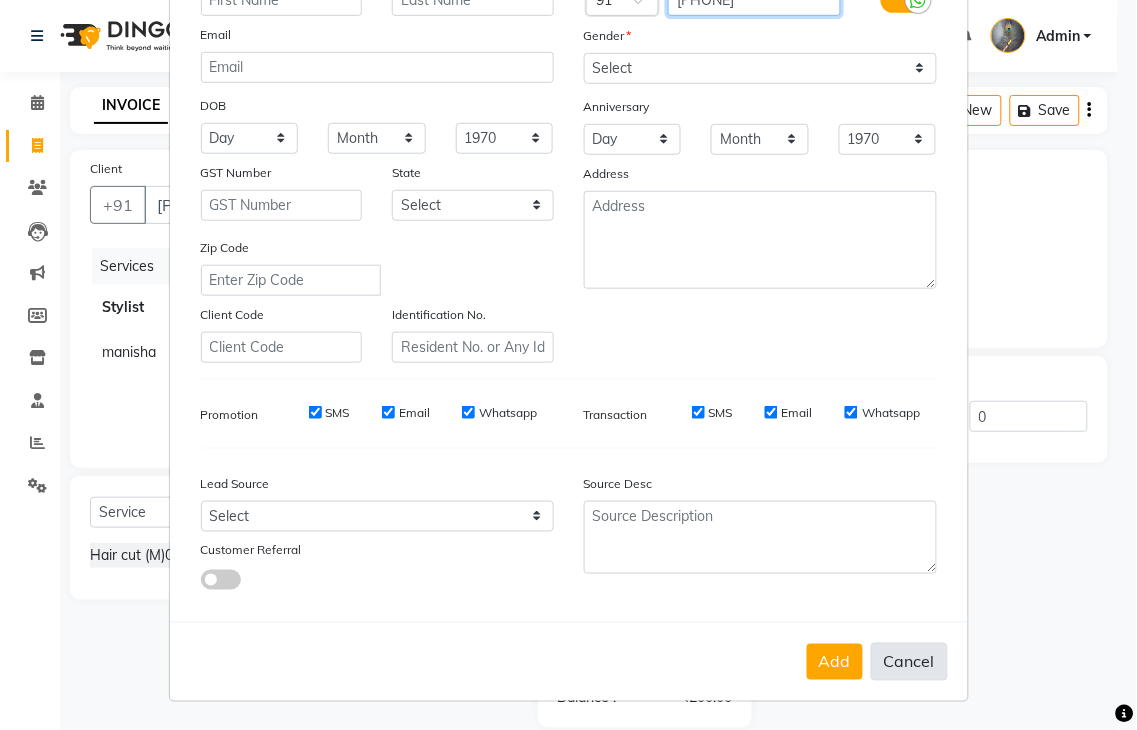 type on "[PHONE]" 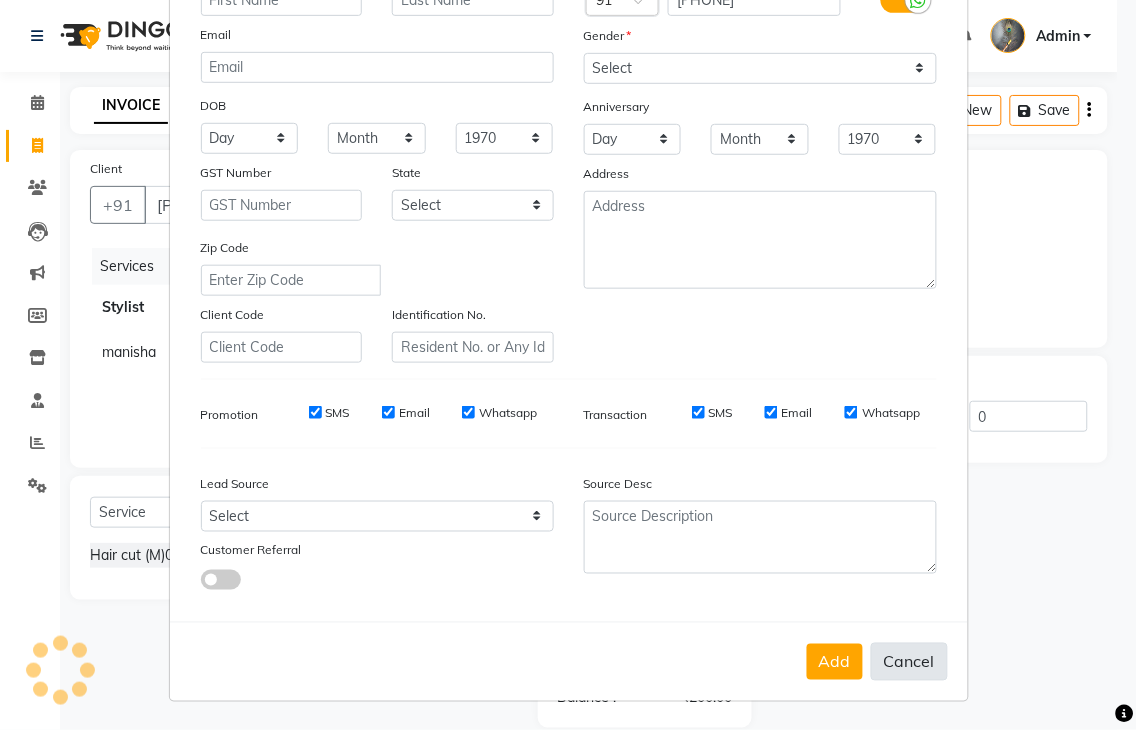 click on "Cancel" at bounding box center (909, 662) 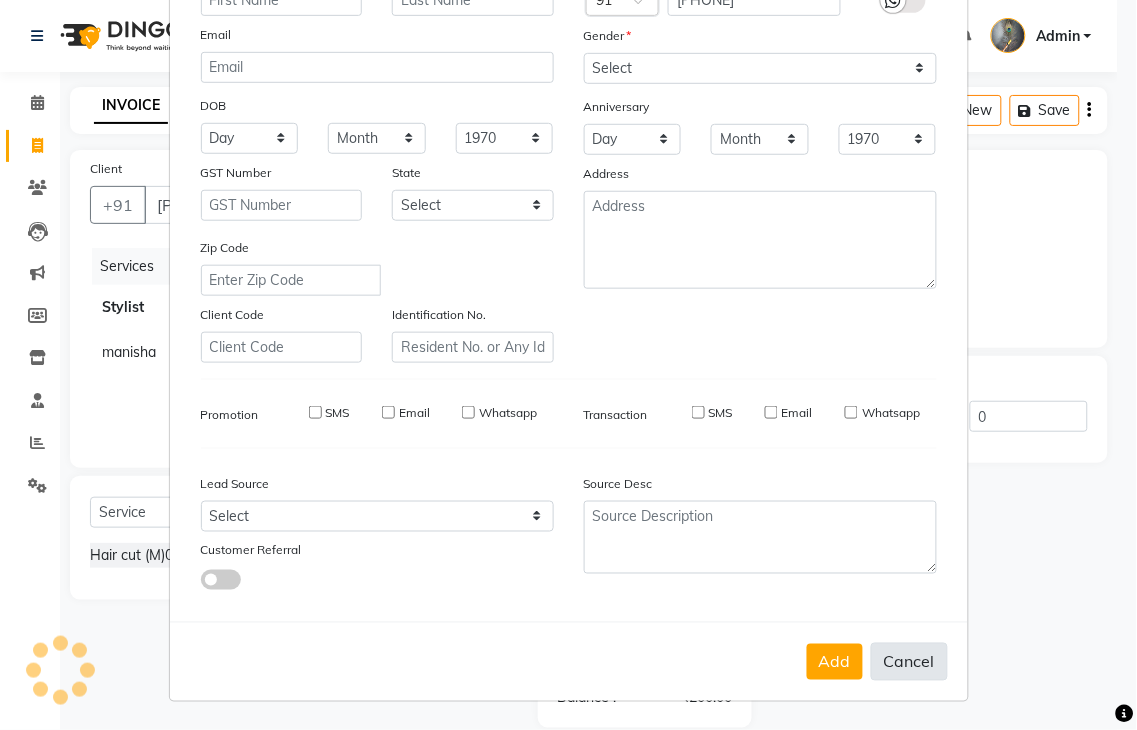 select 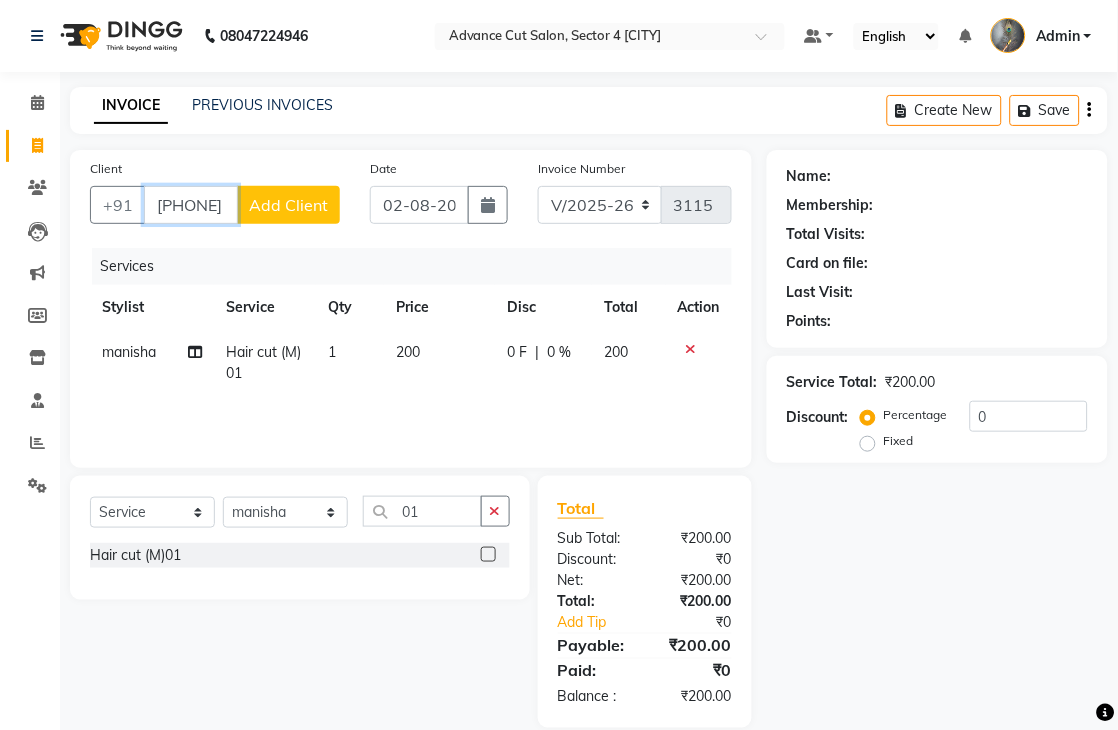 click on "[PHONE]" at bounding box center (191, 205) 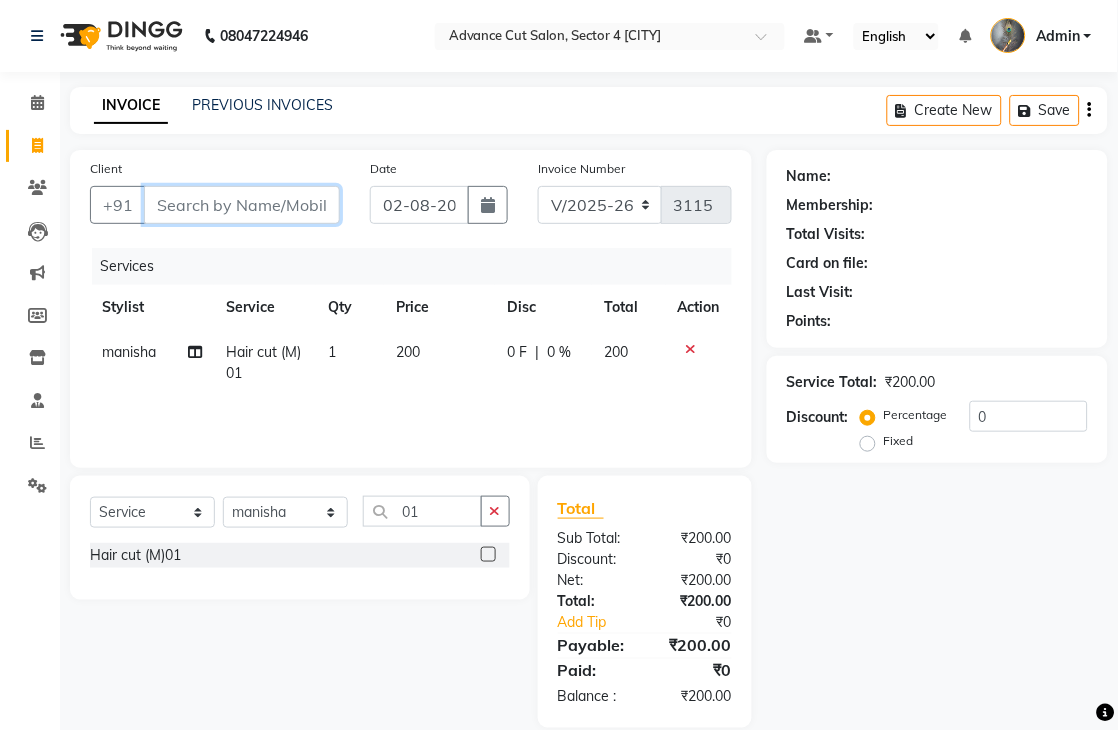 scroll, scrollTop: 0, scrollLeft: 0, axis: both 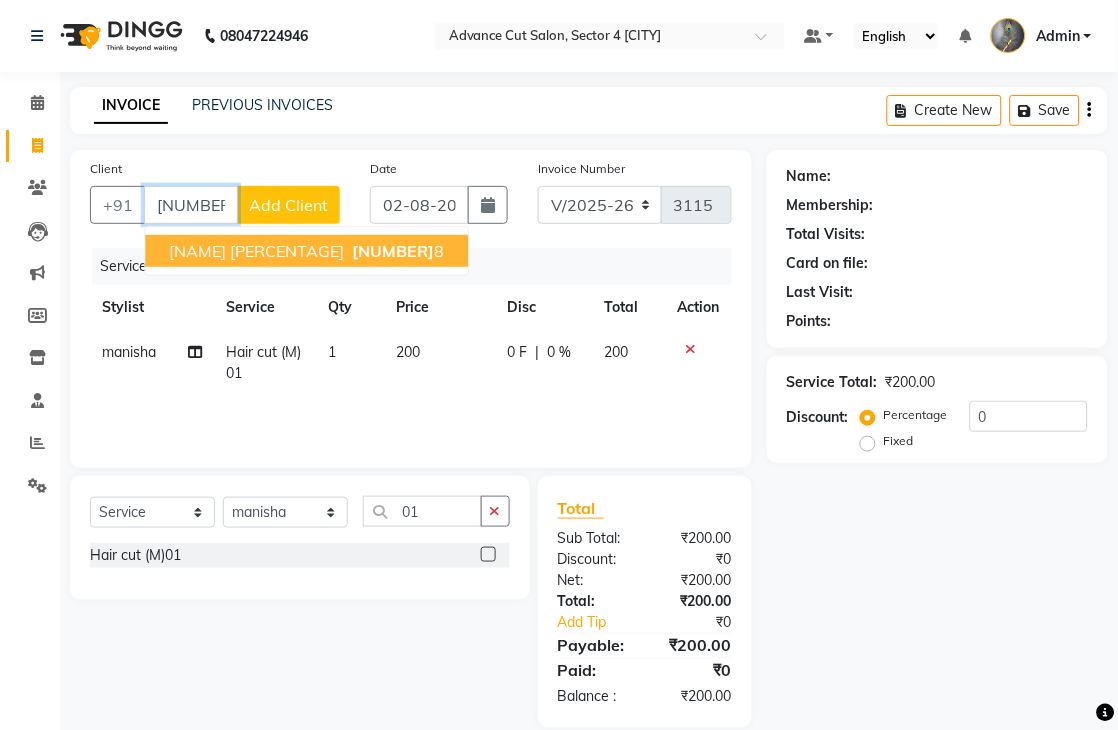 click on "[NAME] [PERCENTAGE]" at bounding box center [256, 251] 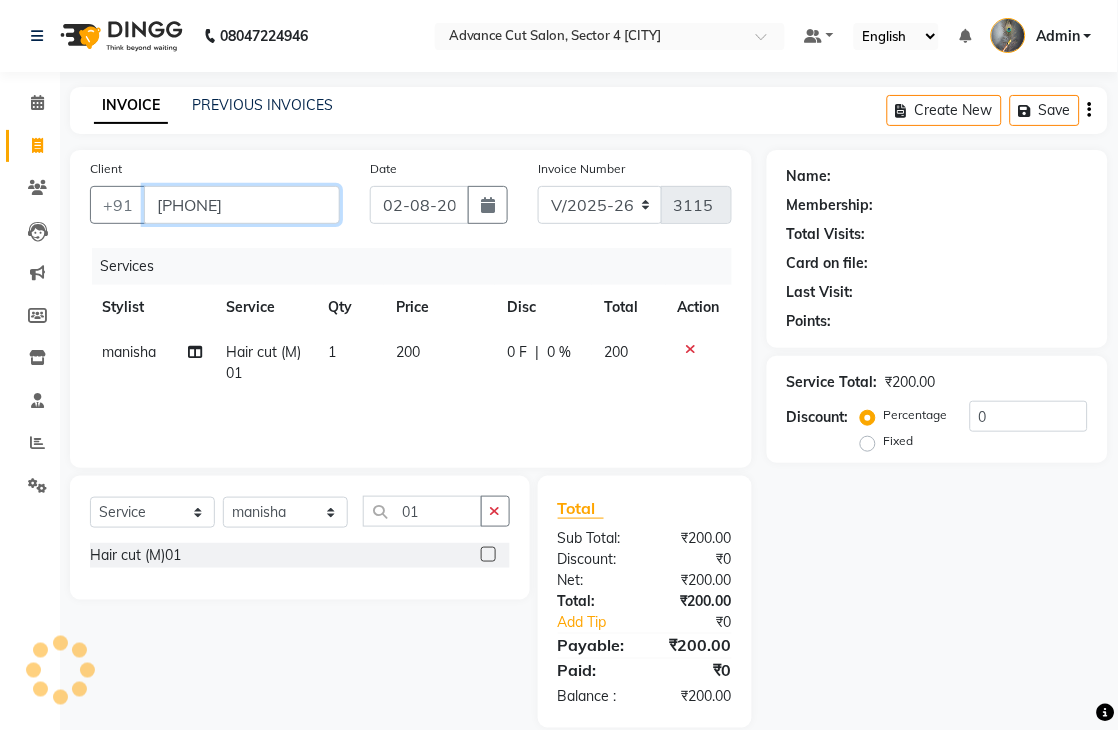 type on "[PHONE]" 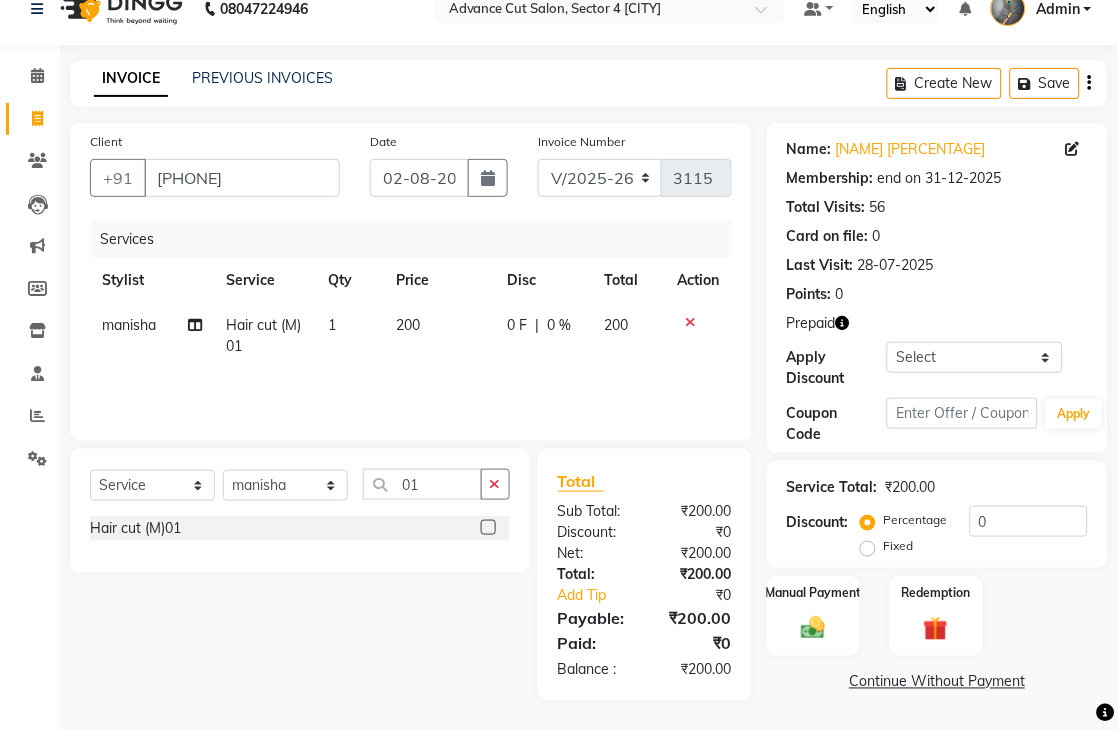 scroll, scrollTop: 28, scrollLeft: 0, axis: vertical 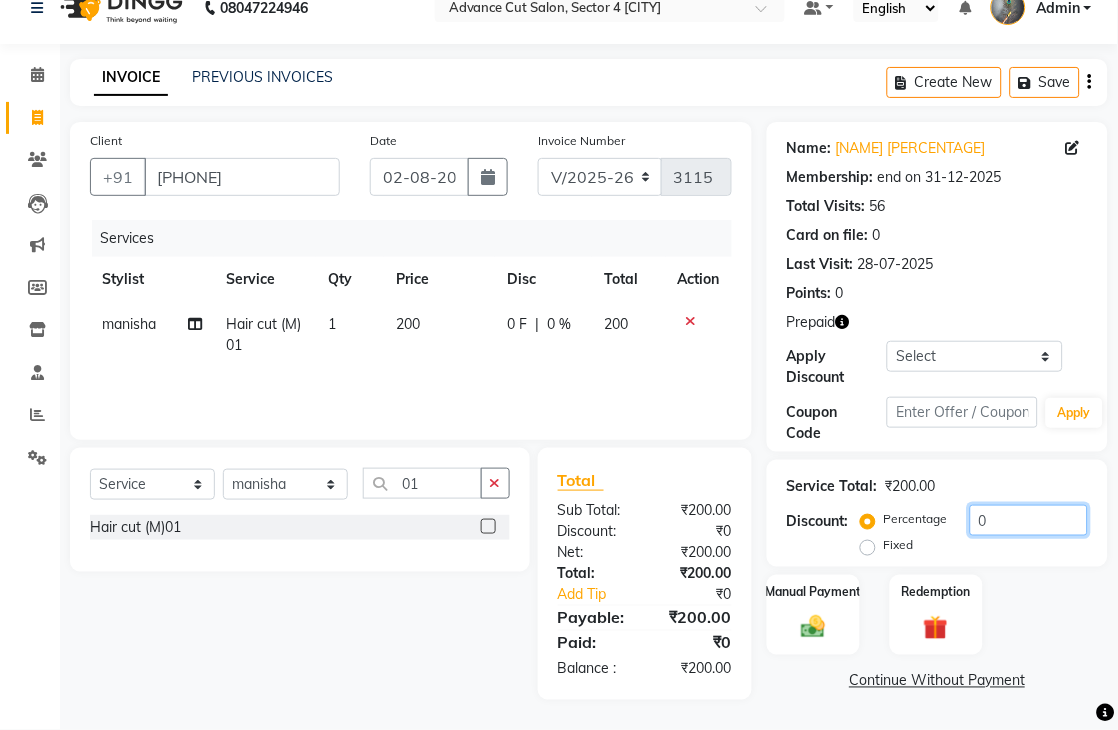 click on "0" 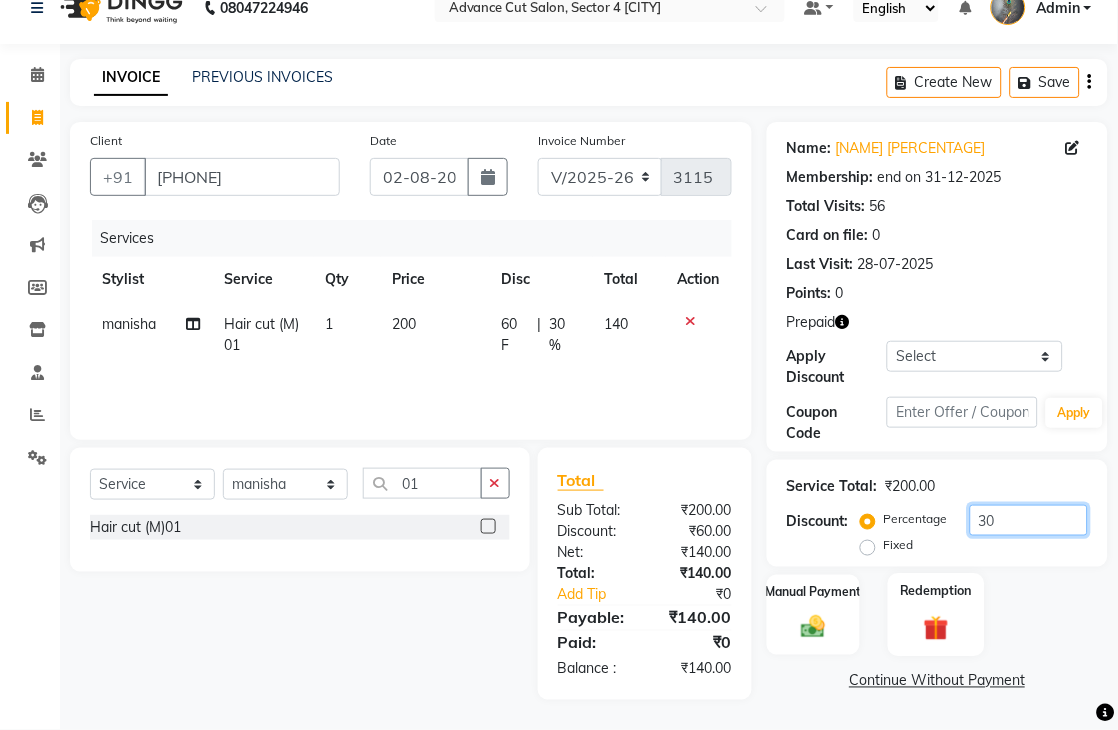 type on "30" 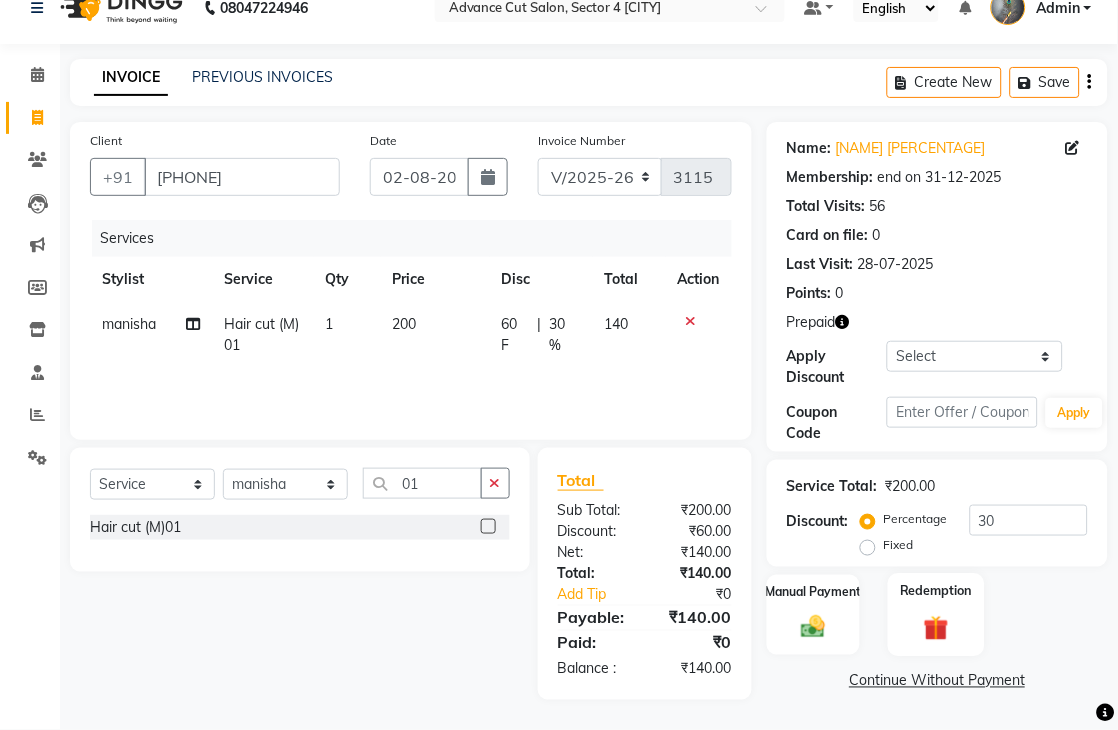 click on "Redemption" 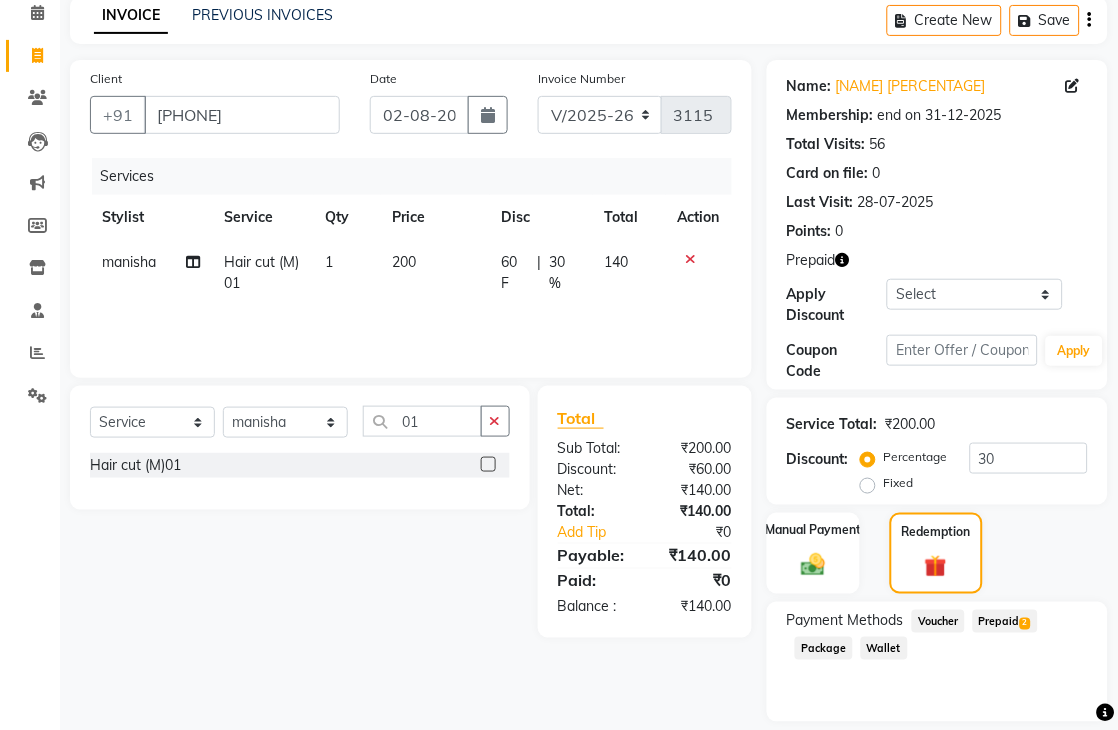 scroll, scrollTop: 153, scrollLeft: 0, axis: vertical 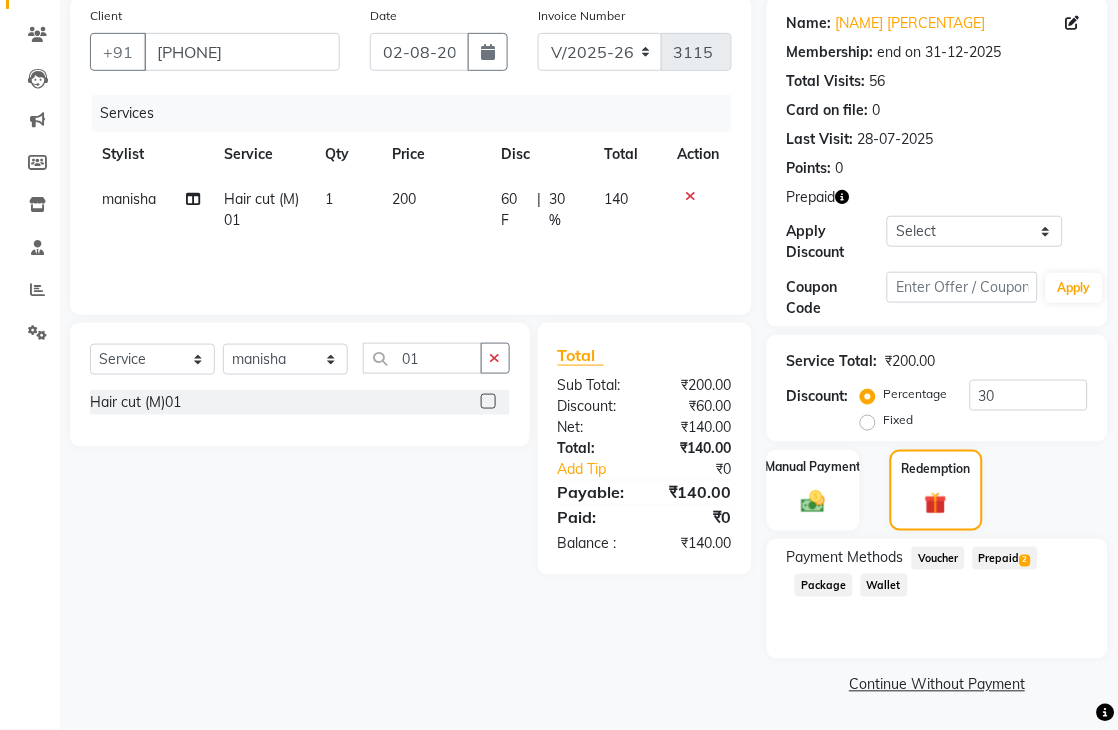 click on "Prepaid  2" 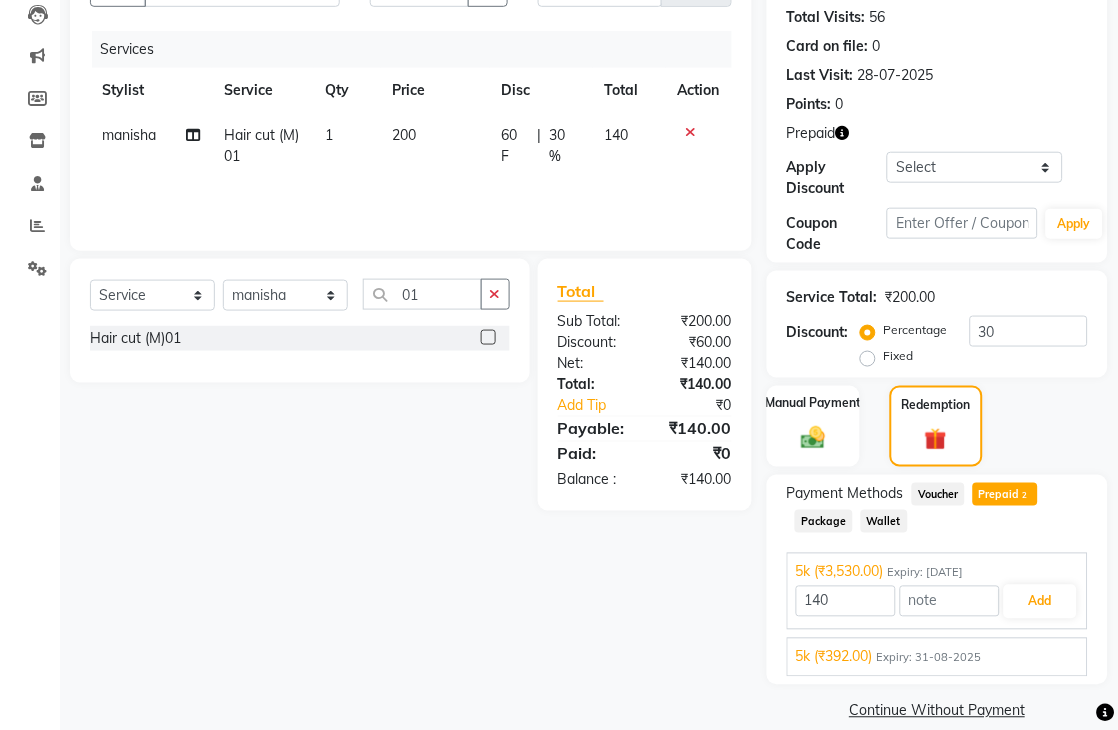 scroll, scrollTop: 243, scrollLeft: 0, axis: vertical 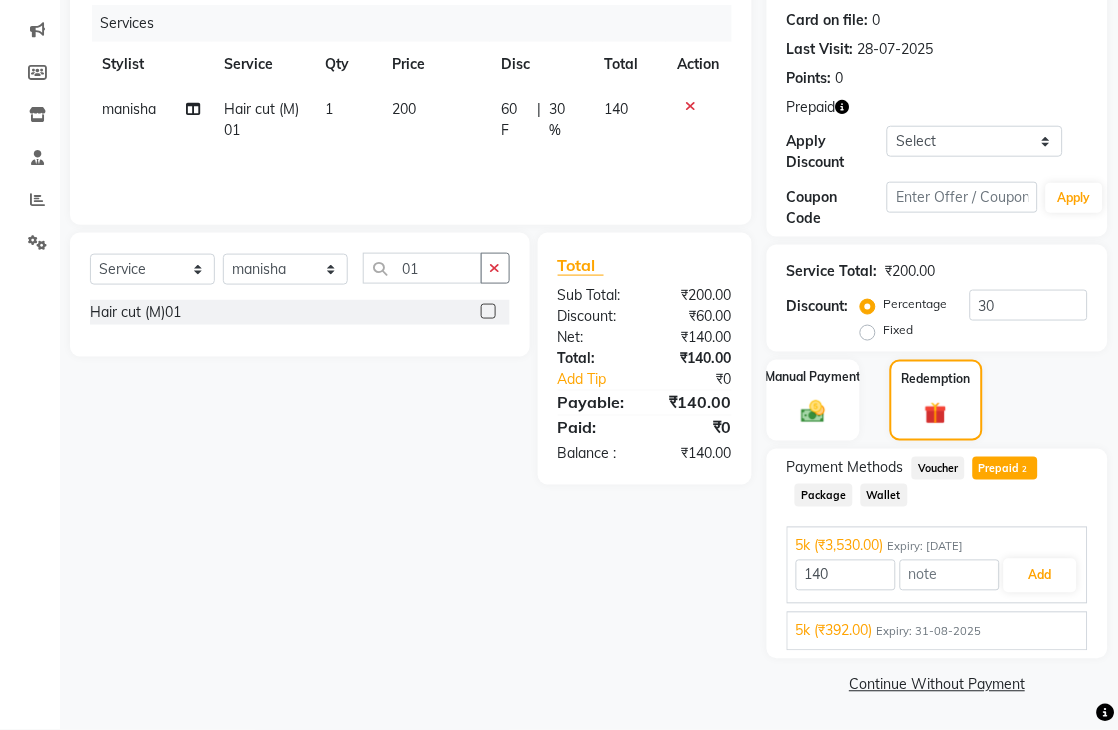 click on "5k (₹392.00) Expiry: [DATE] 140 Add" at bounding box center (937, 631) 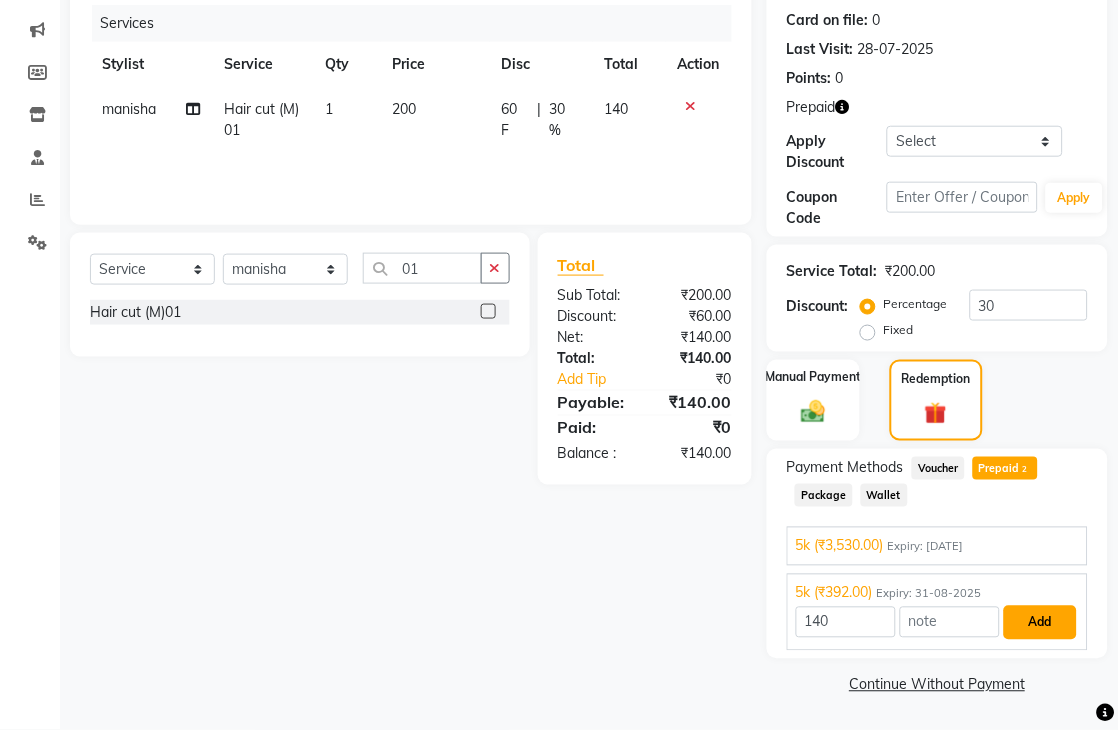 click on "Add" at bounding box center [1040, 623] 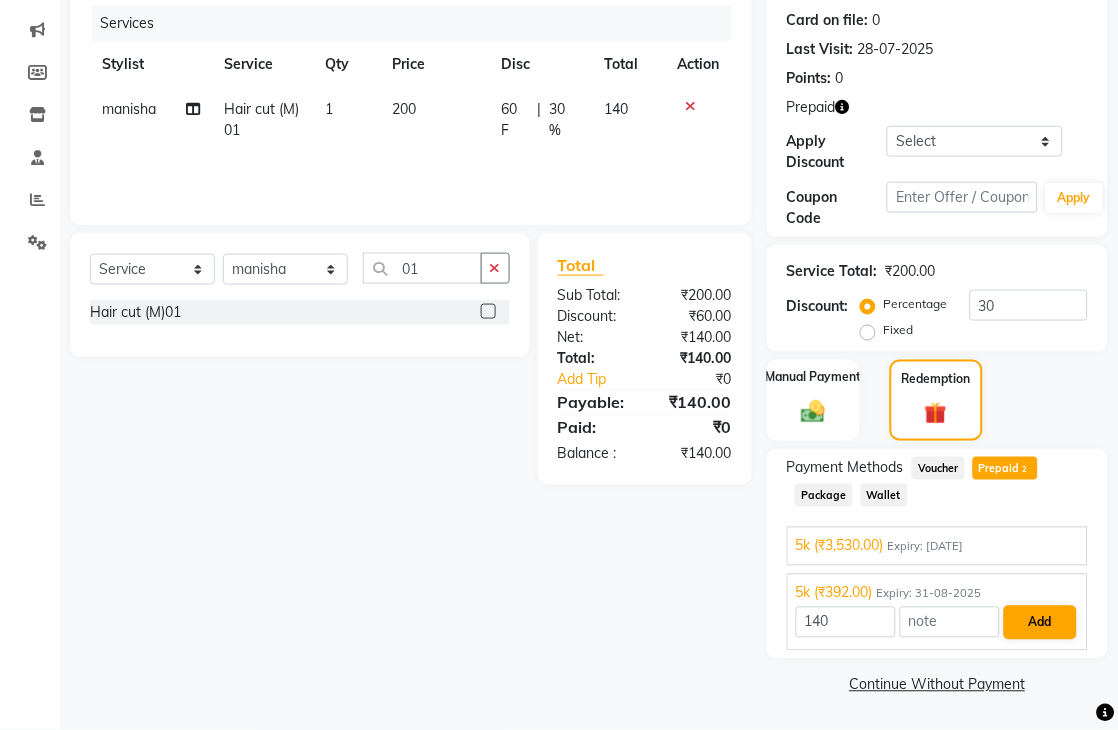 scroll, scrollTop: 170, scrollLeft: 0, axis: vertical 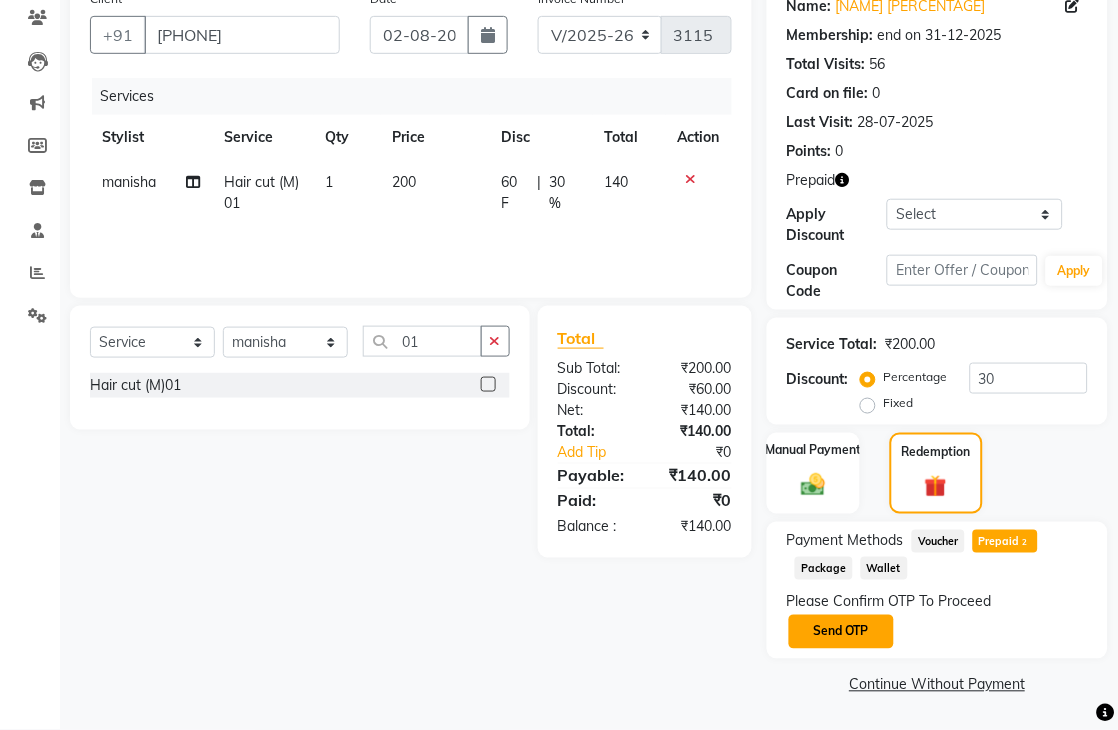 click on "Send OTP" 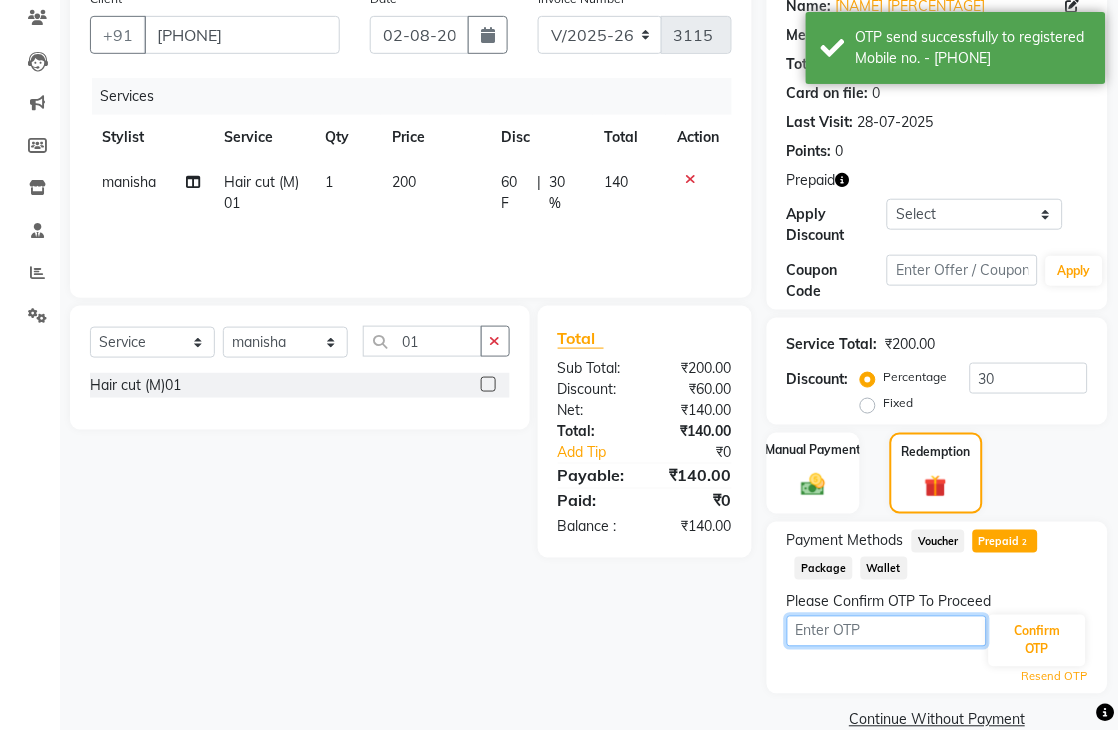 click at bounding box center (887, 631) 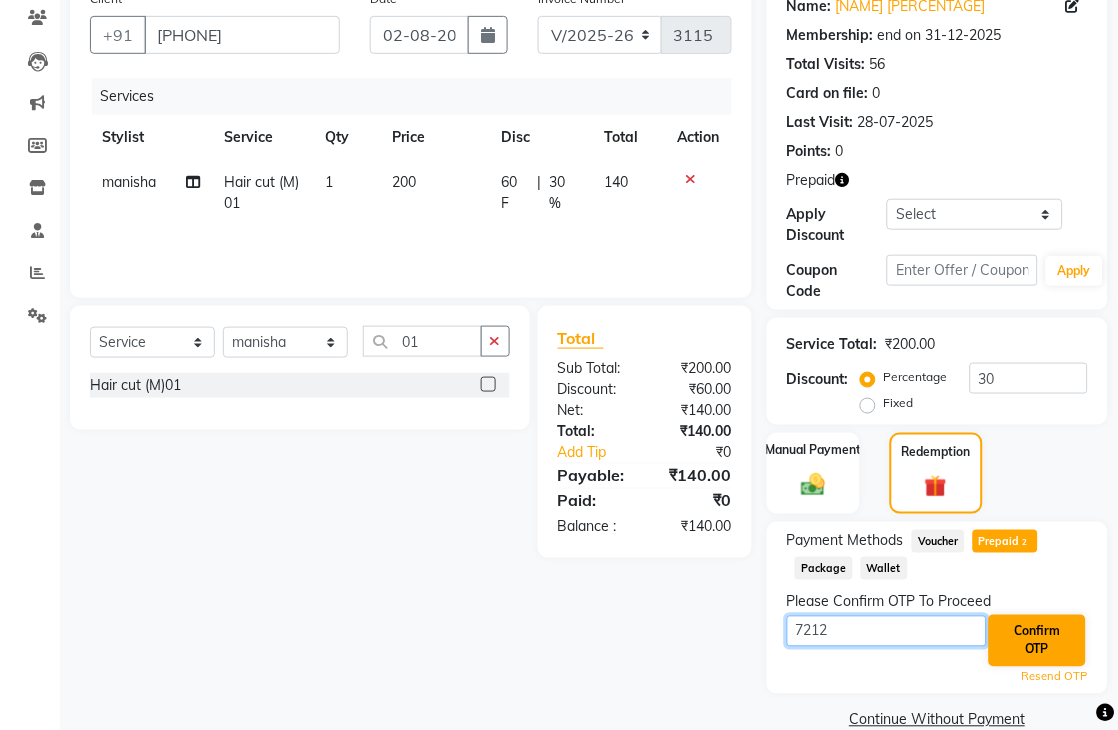 type on "7212" 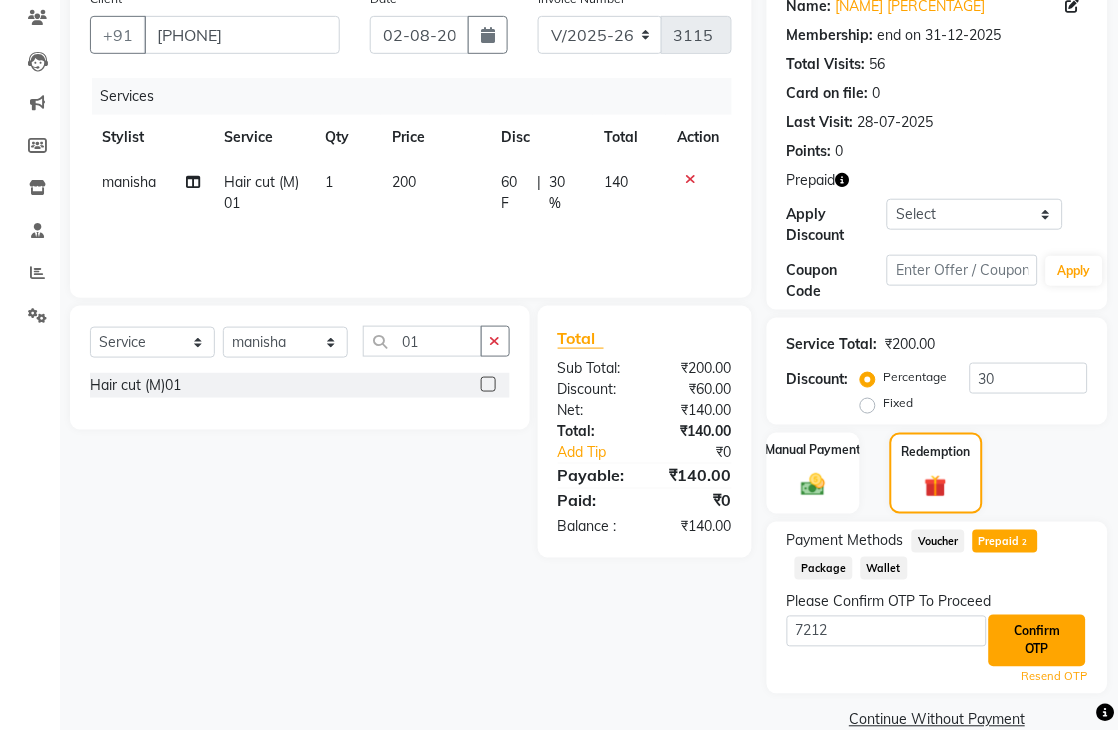 click on "Confirm OTP" 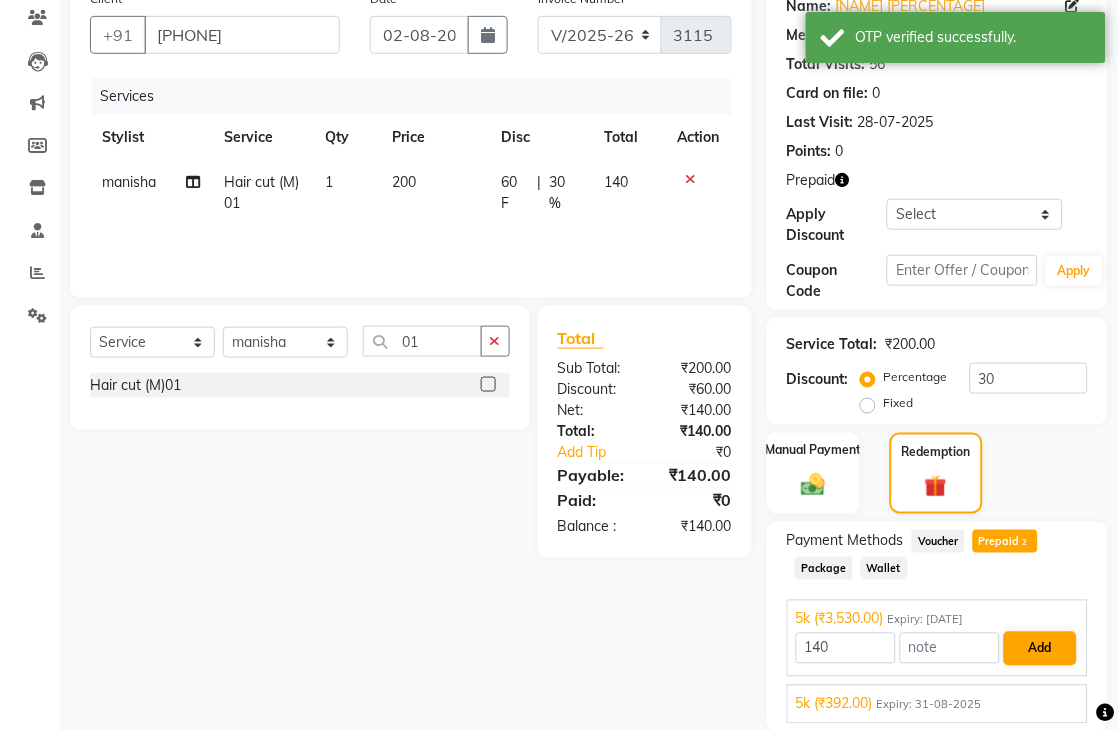 scroll, scrollTop: 243, scrollLeft: 0, axis: vertical 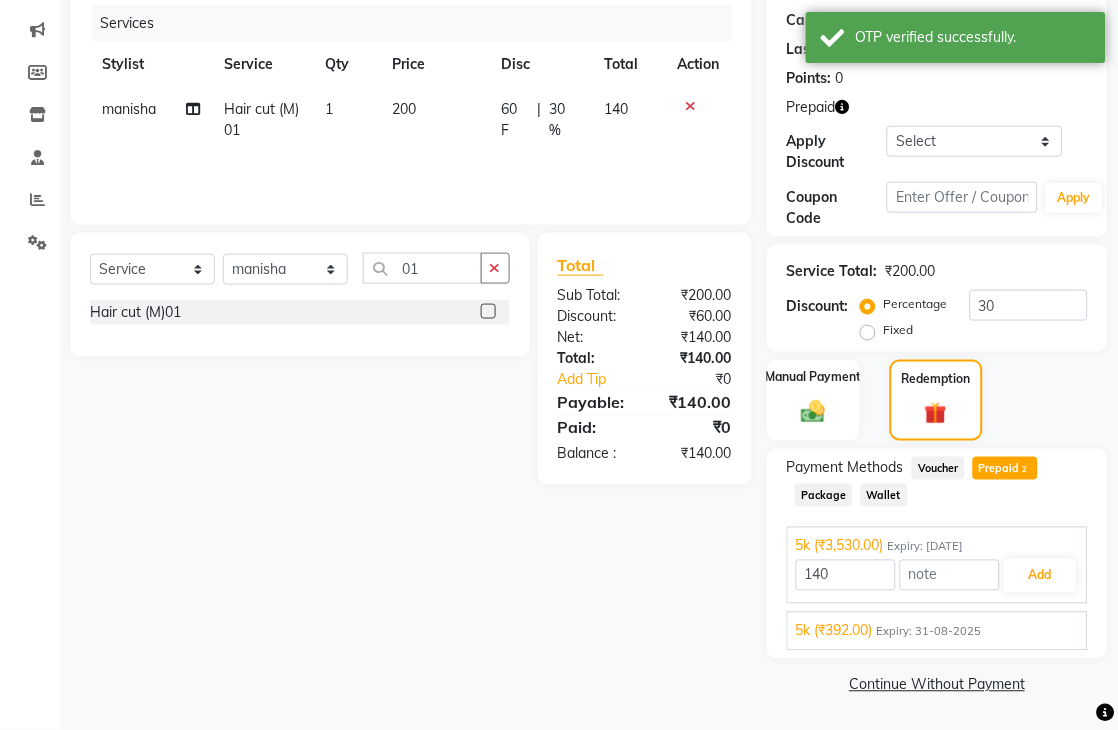 click on "Expiry: 31-08-2025" at bounding box center [929, 632] 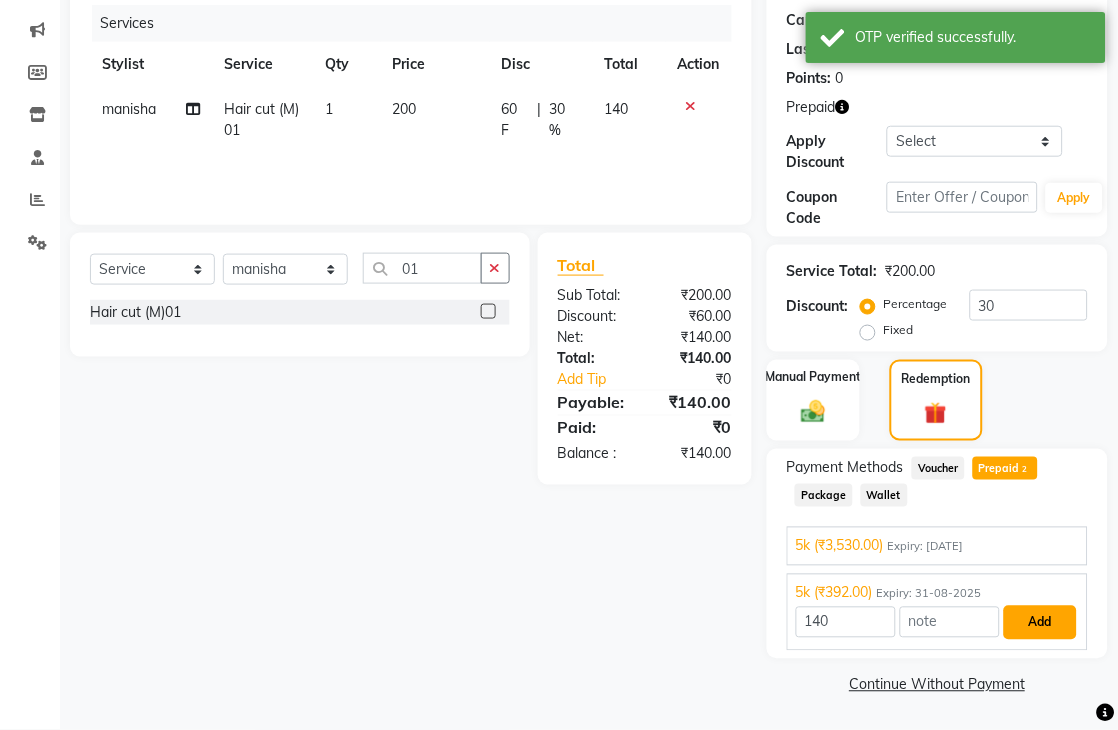 click on "Add" at bounding box center (1040, 623) 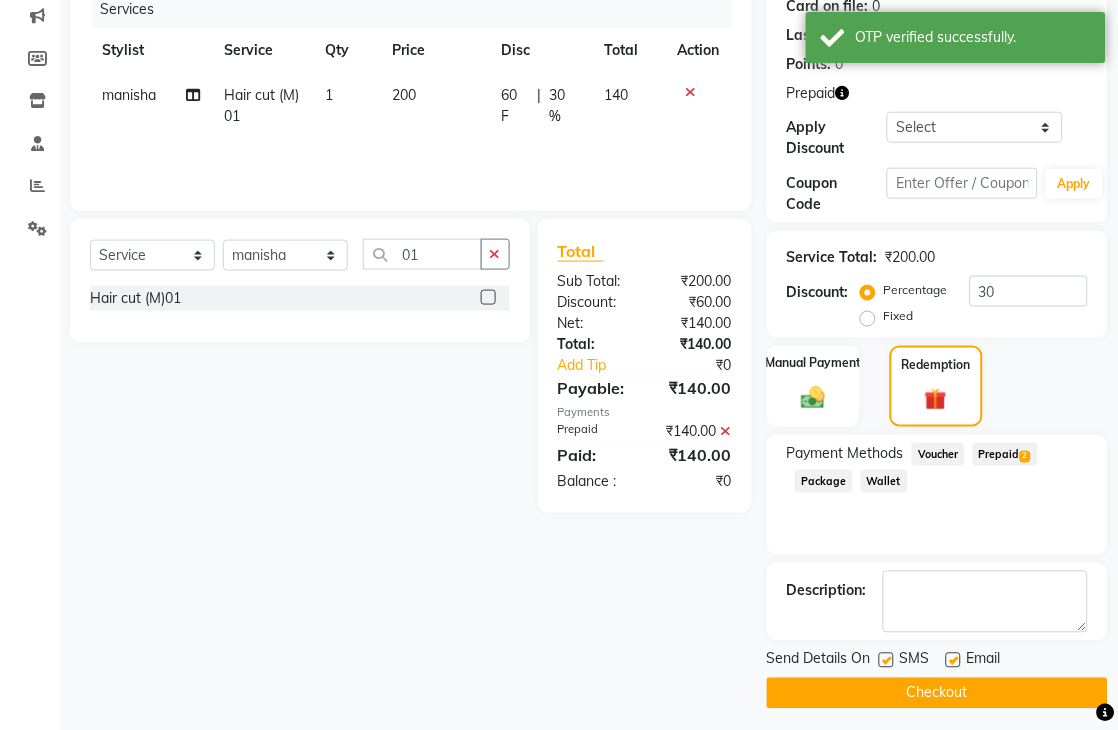 scroll, scrollTop: 265, scrollLeft: 0, axis: vertical 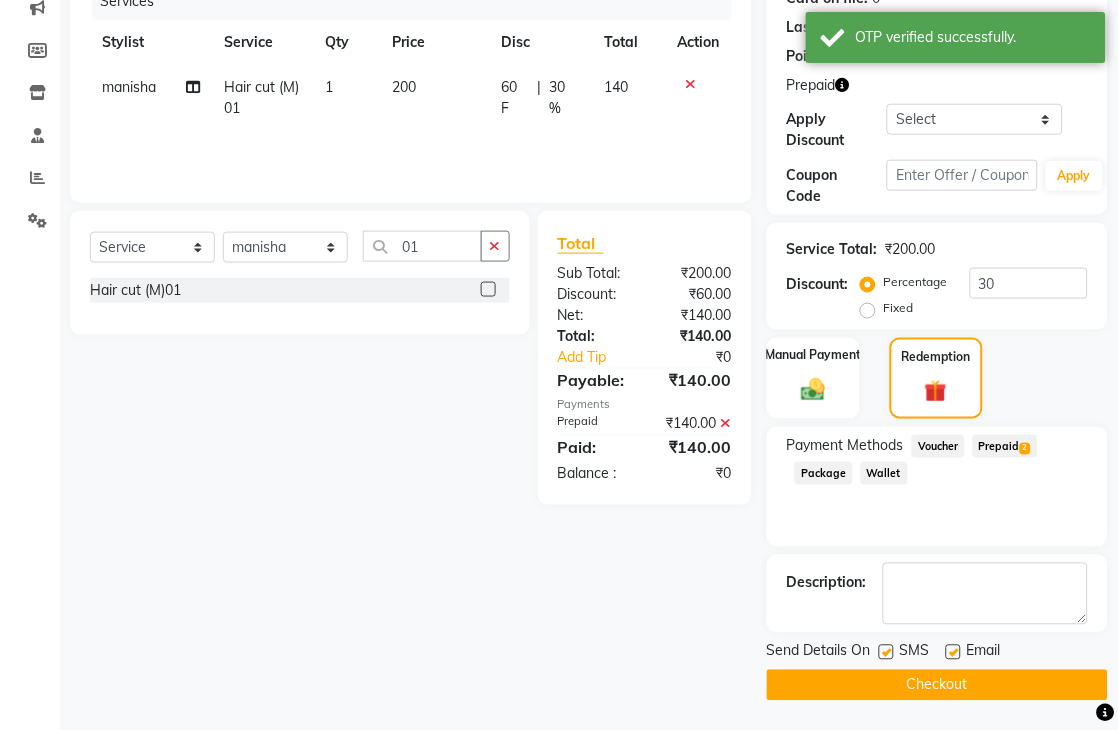 click on "Checkout" 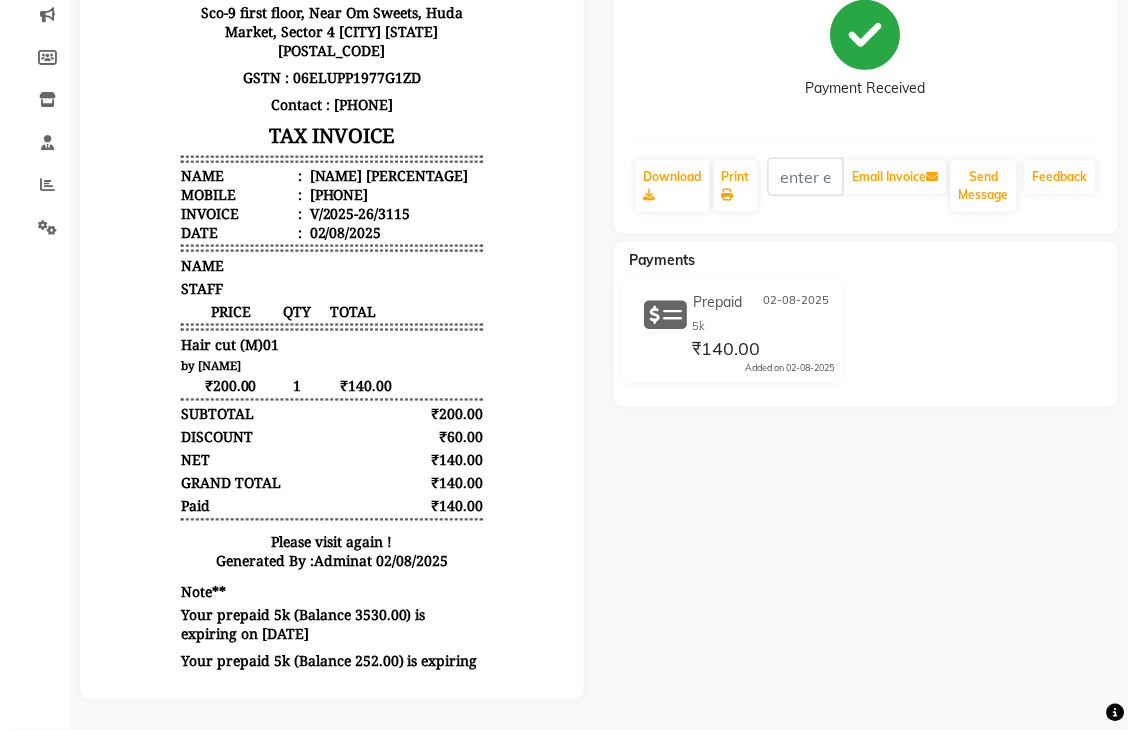 scroll, scrollTop: 0, scrollLeft: 0, axis: both 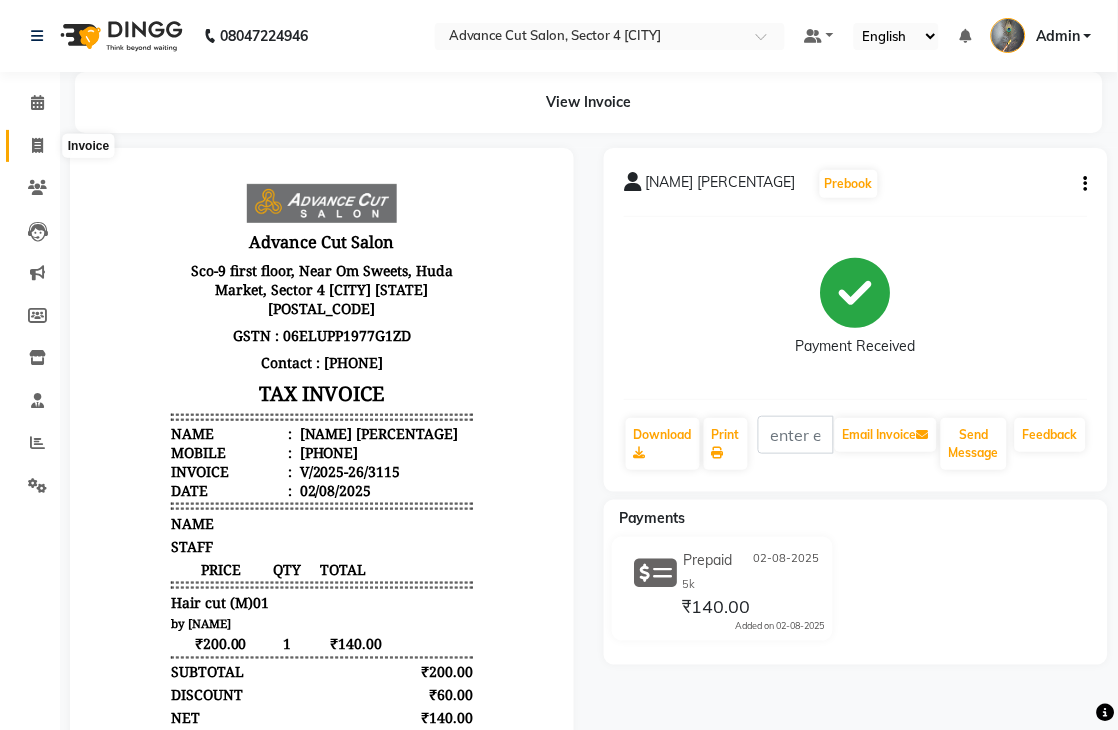 click 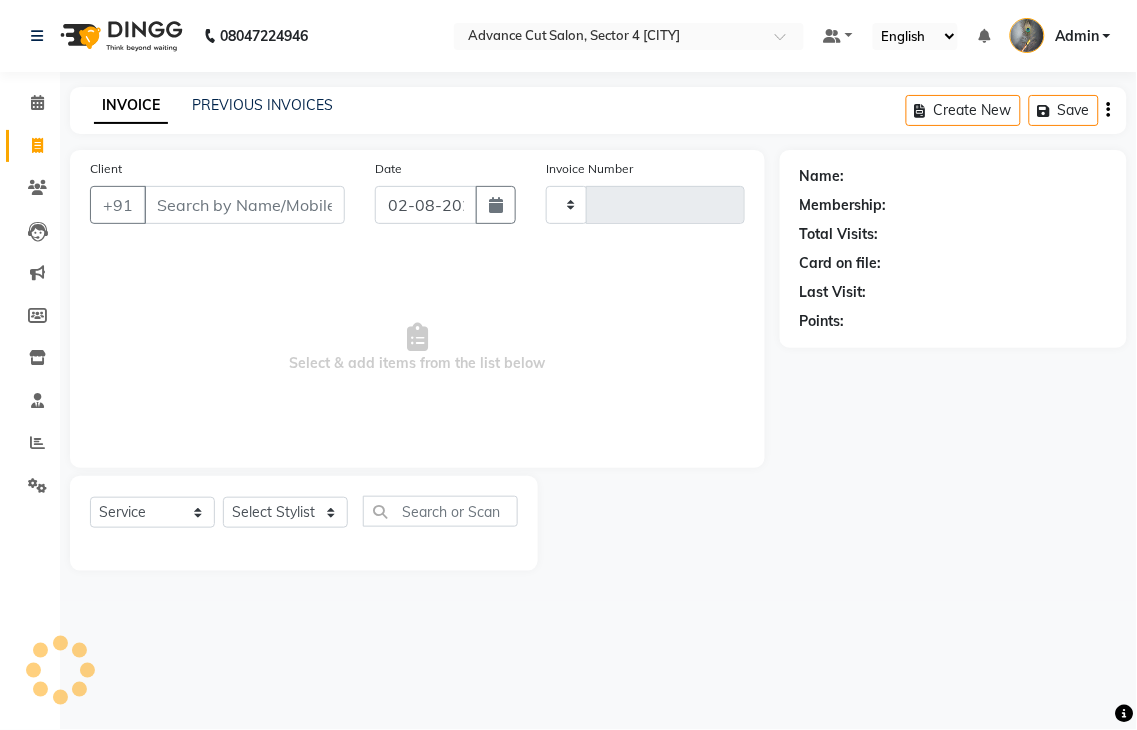 type on "3116" 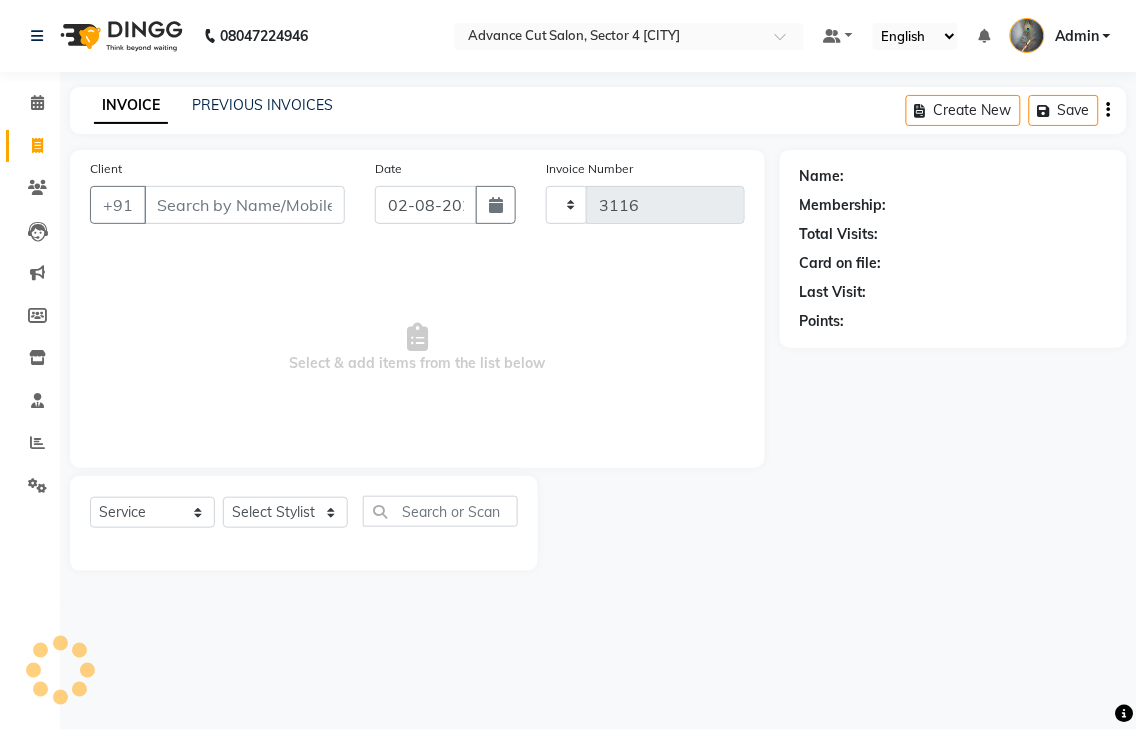select on "4939" 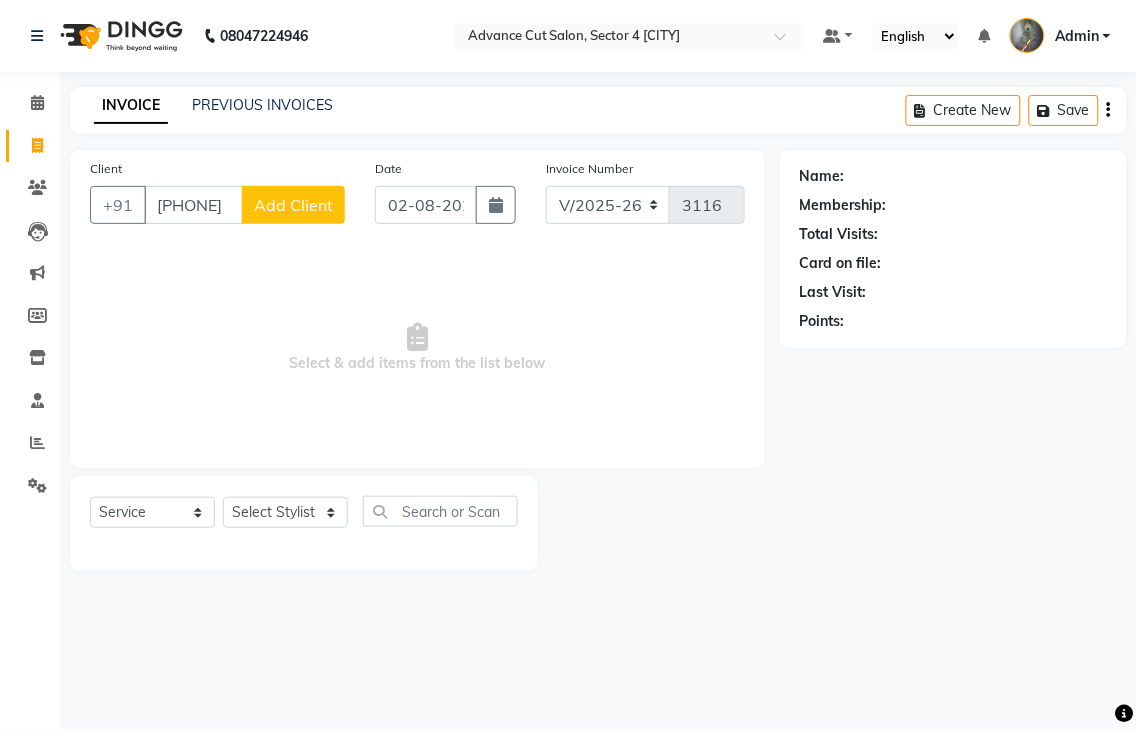 click on "[PHONE]" at bounding box center (193, 205) 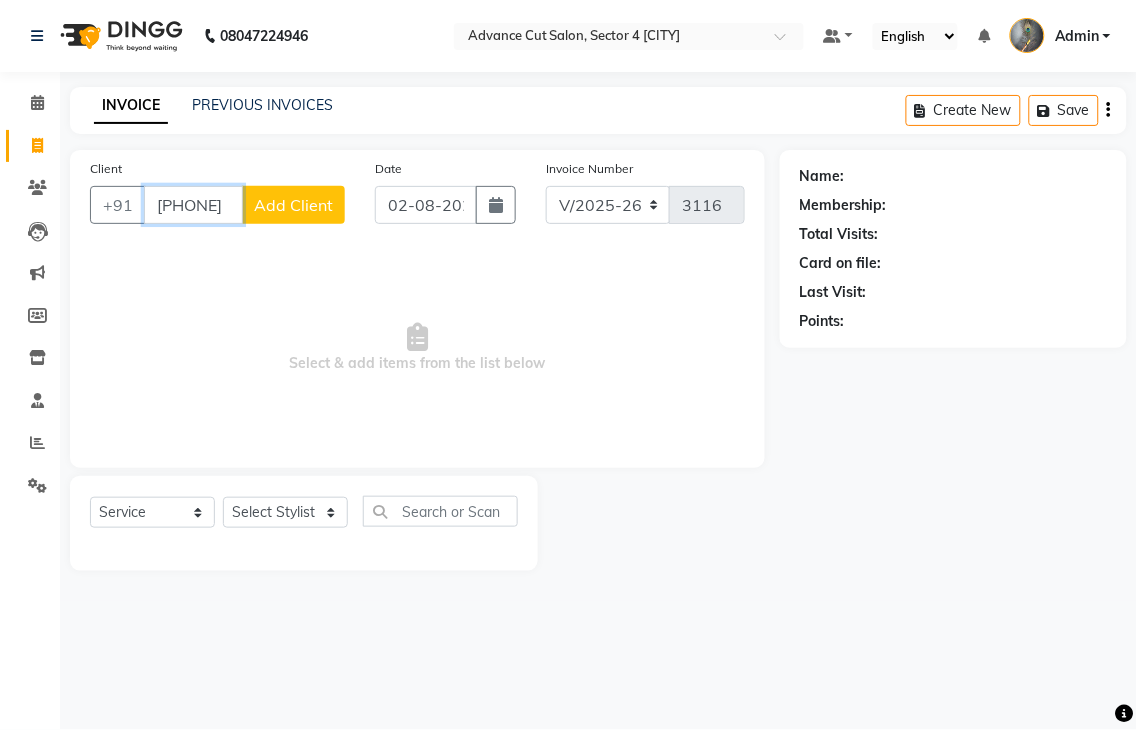 click on "[PHONE]" at bounding box center [193, 205] 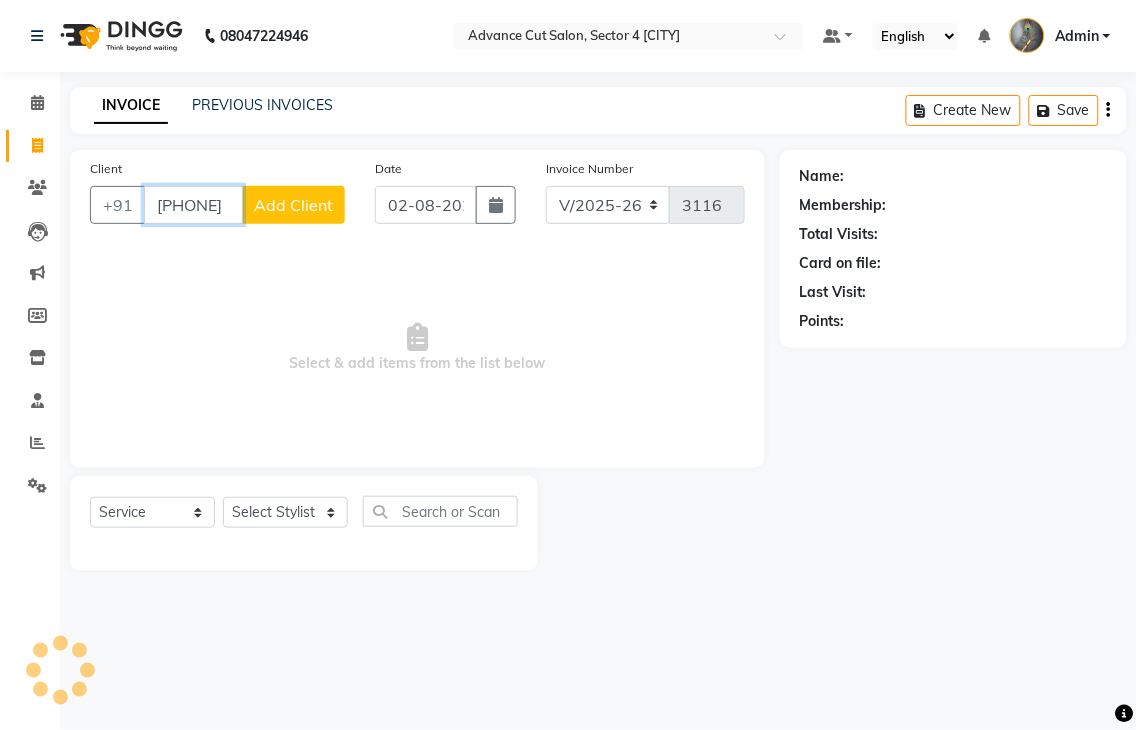 scroll, scrollTop: 0, scrollLeft: 0, axis: both 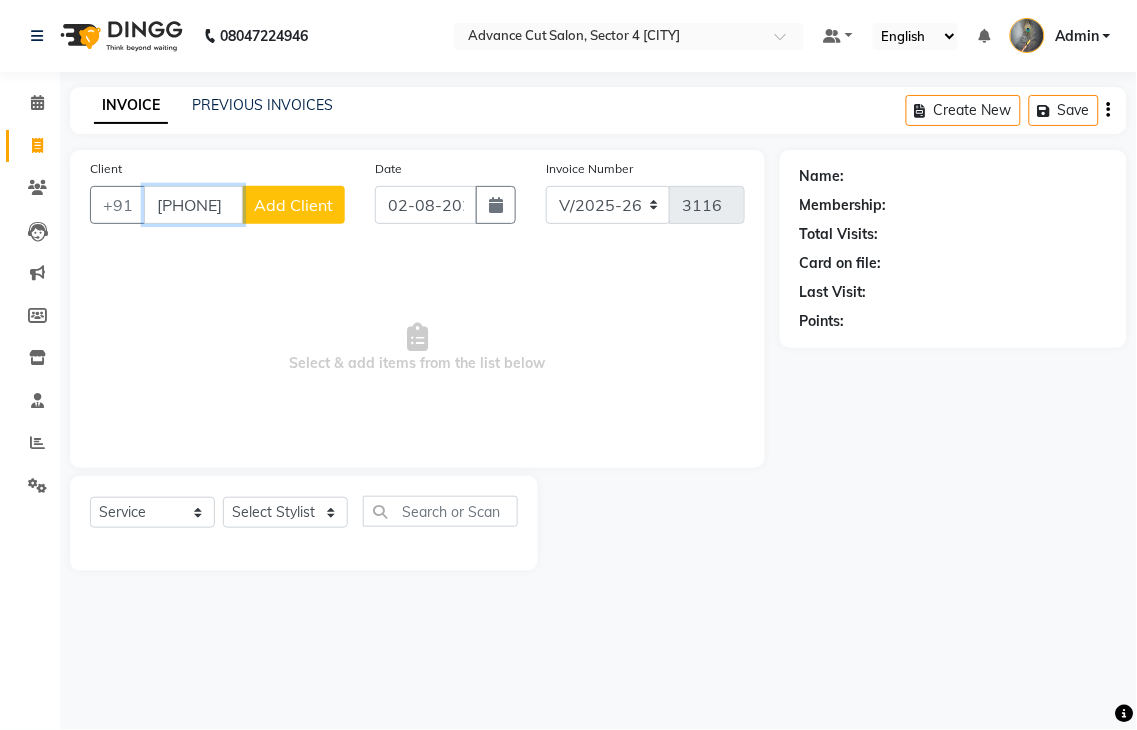 drag, startPoint x: 156, startPoint y: 203, endPoint x: 274, endPoint y: 206, distance: 118.03813 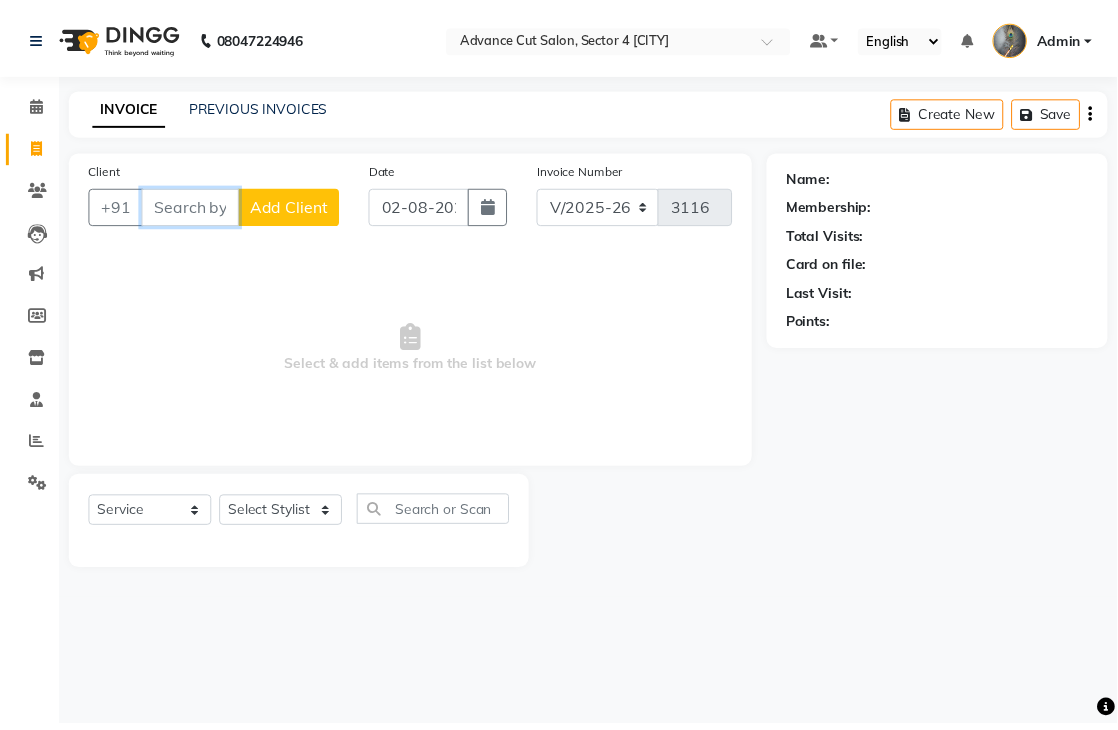 scroll, scrollTop: 0, scrollLeft: 0, axis: both 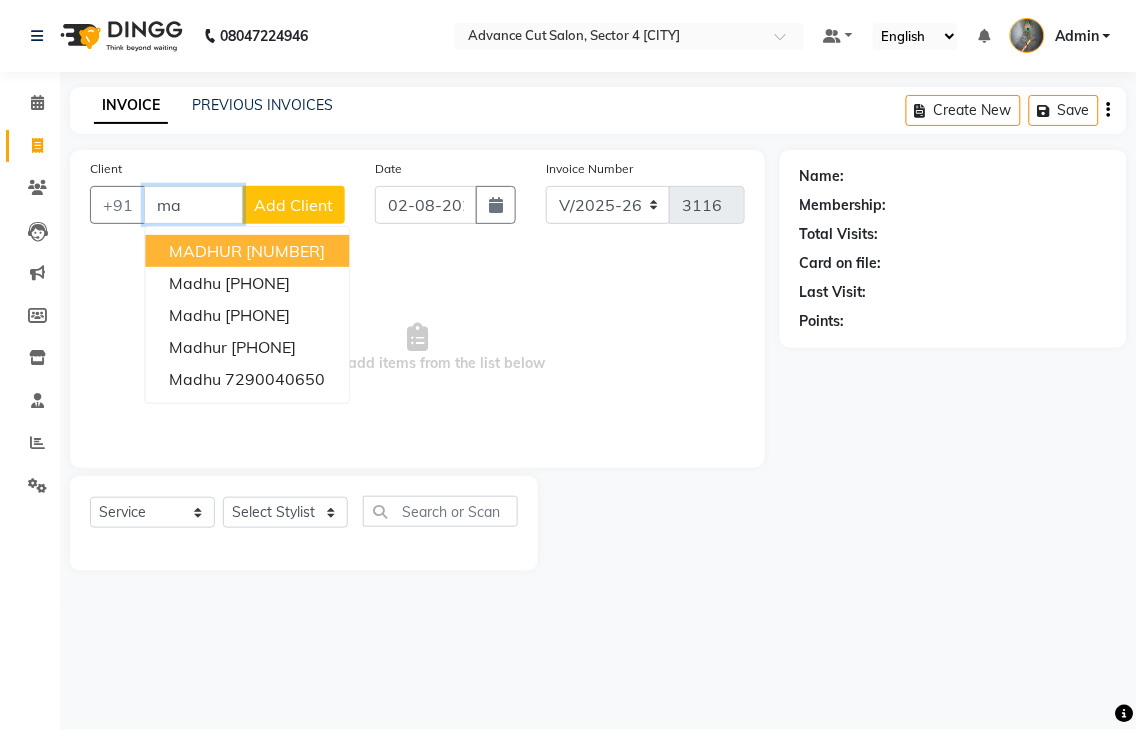 type on "m" 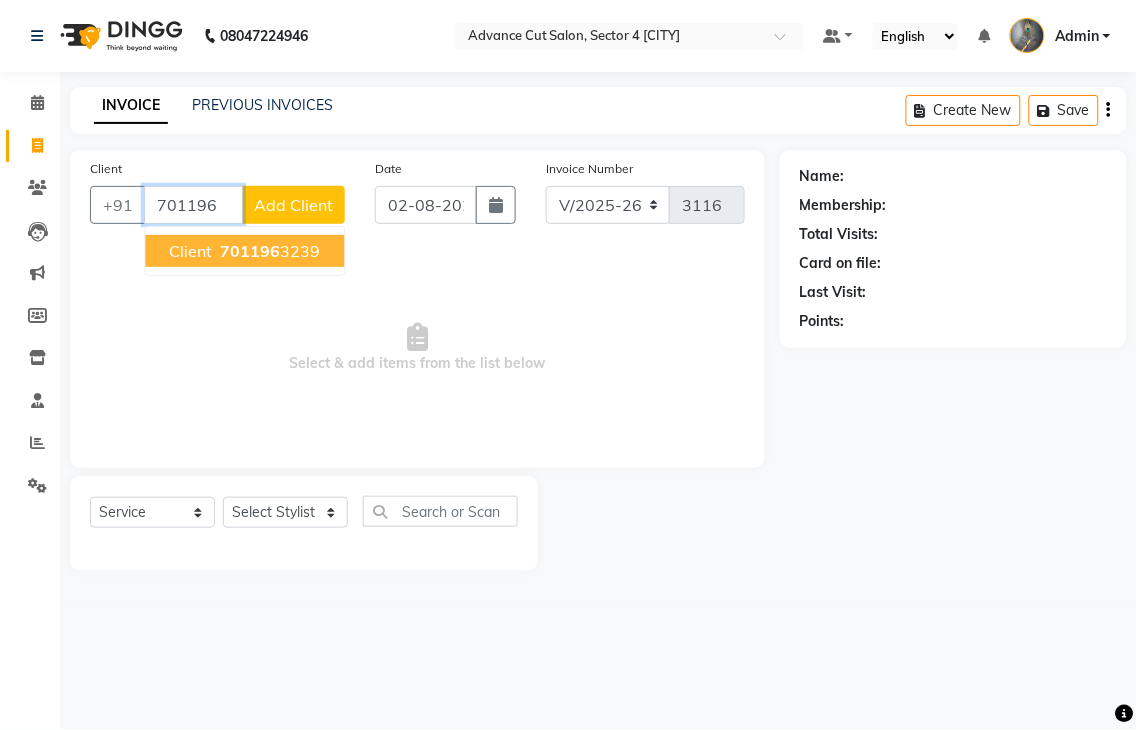 click on "701196" at bounding box center (250, 251) 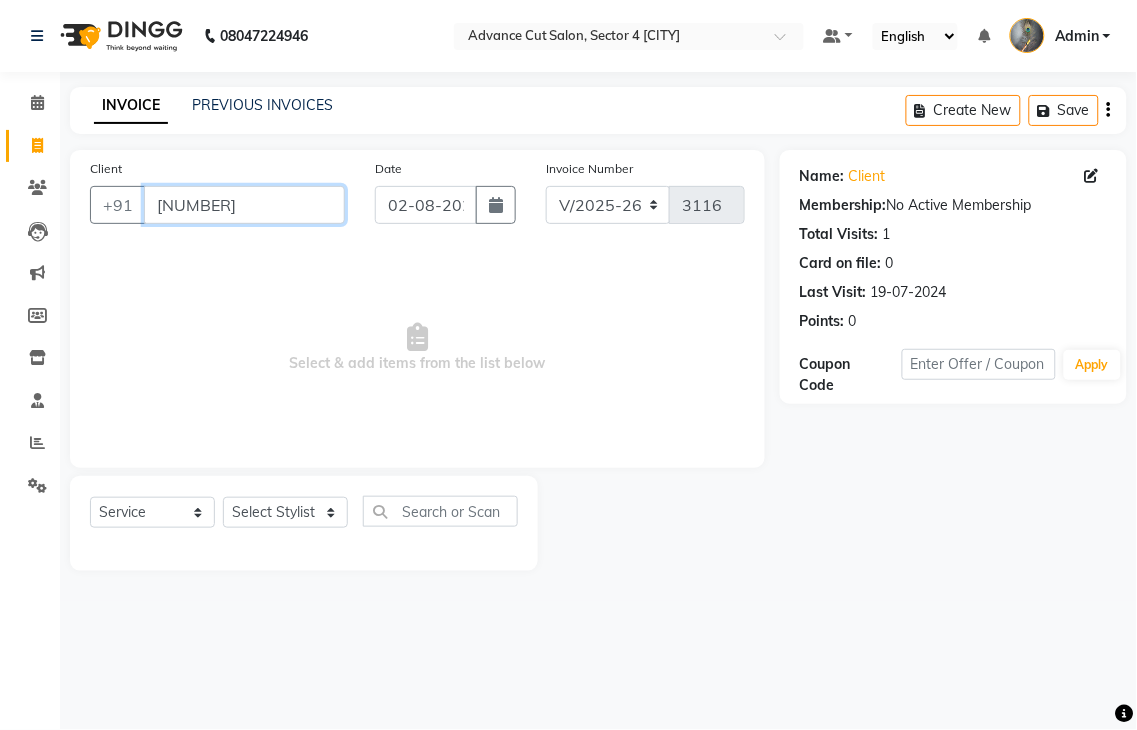 click on "[NUMBER]" at bounding box center [244, 205] 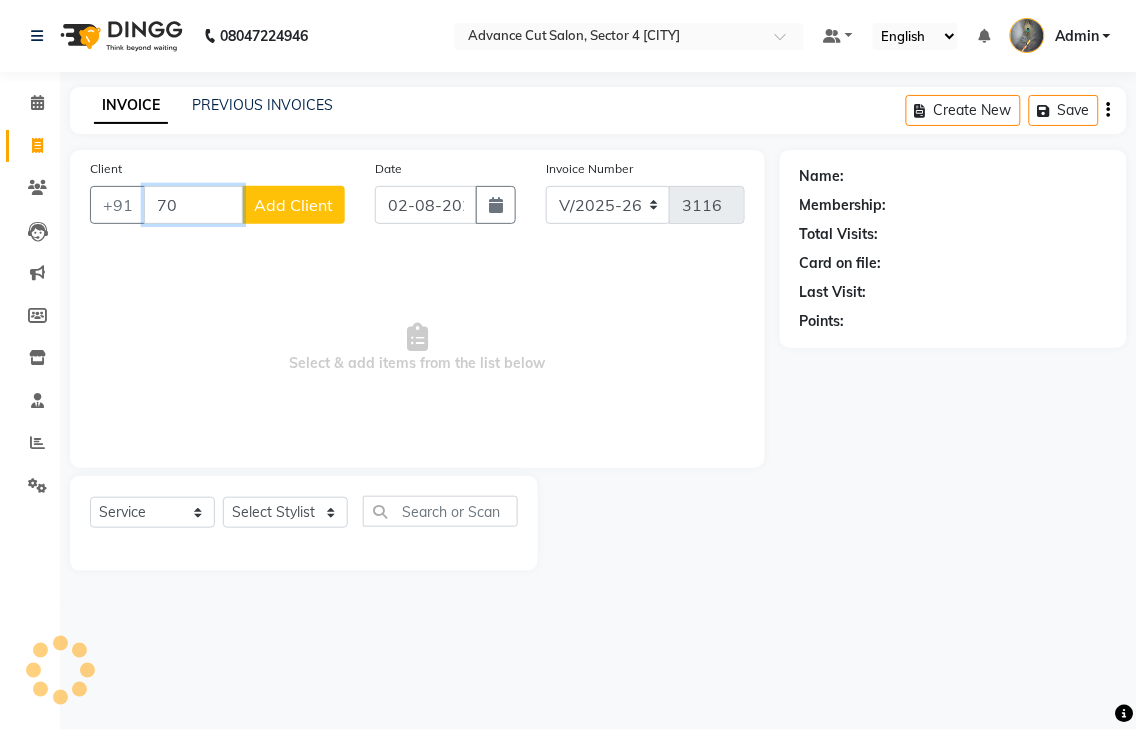 type on "7" 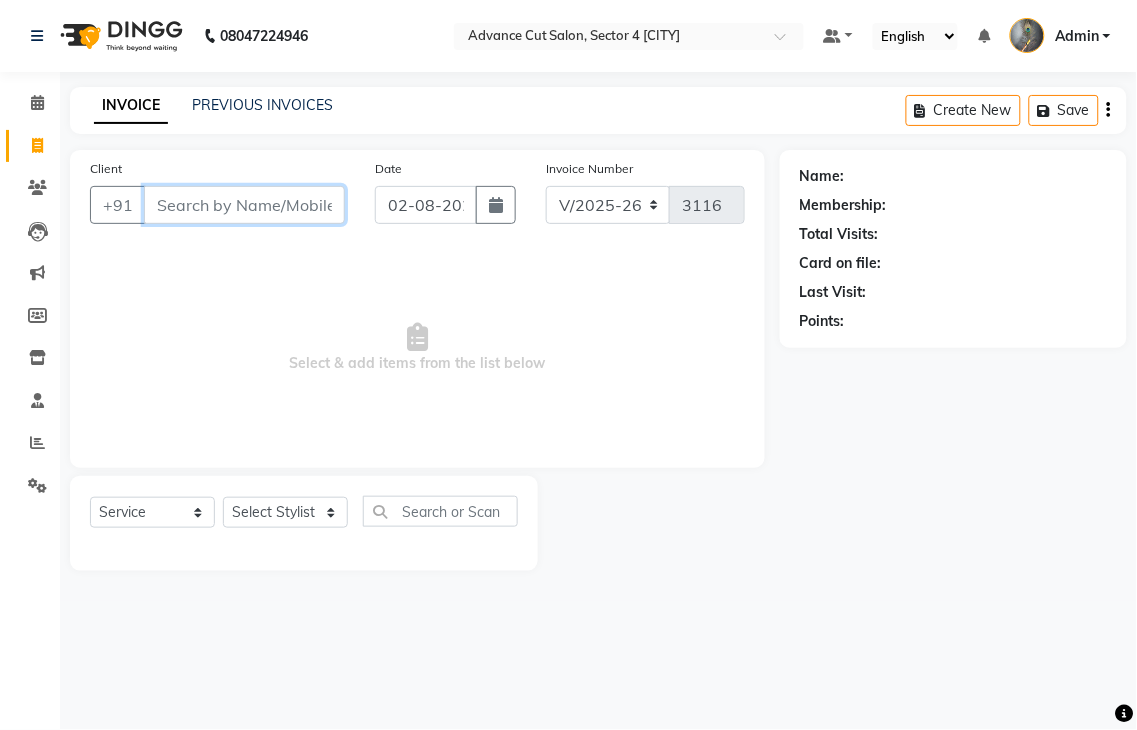 click on "Client" at bounding box center (244, 205) 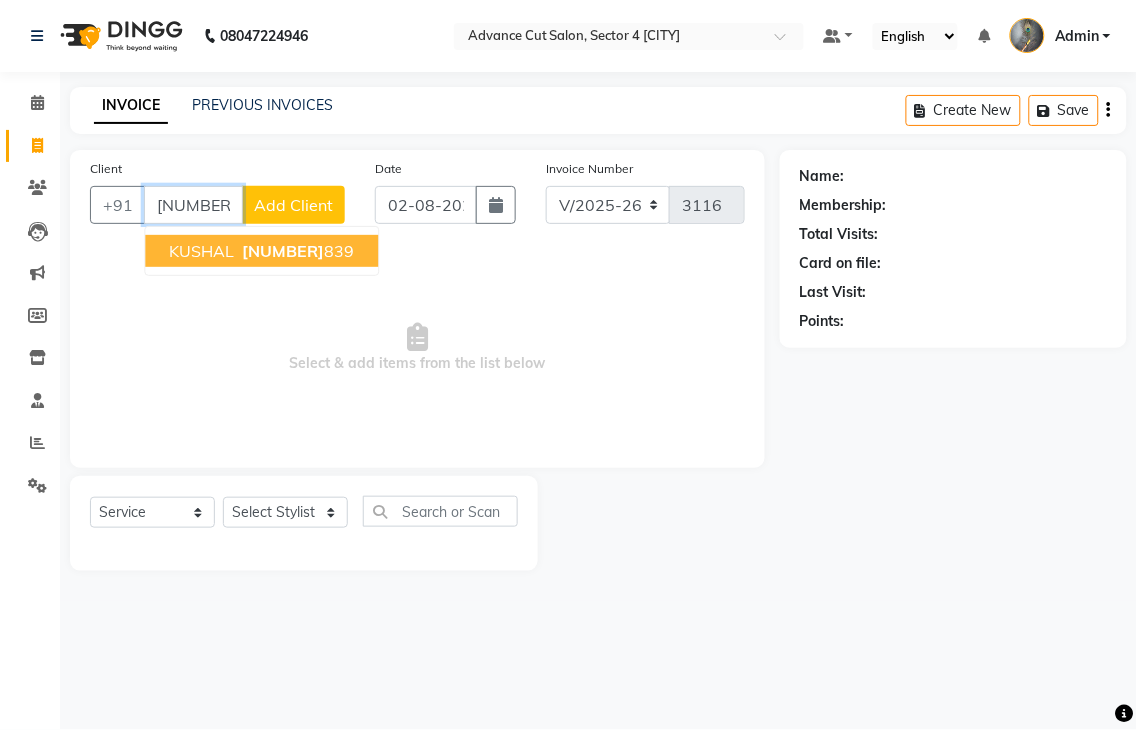 click on "[NUMBER]" at bounding box center [283, 251] 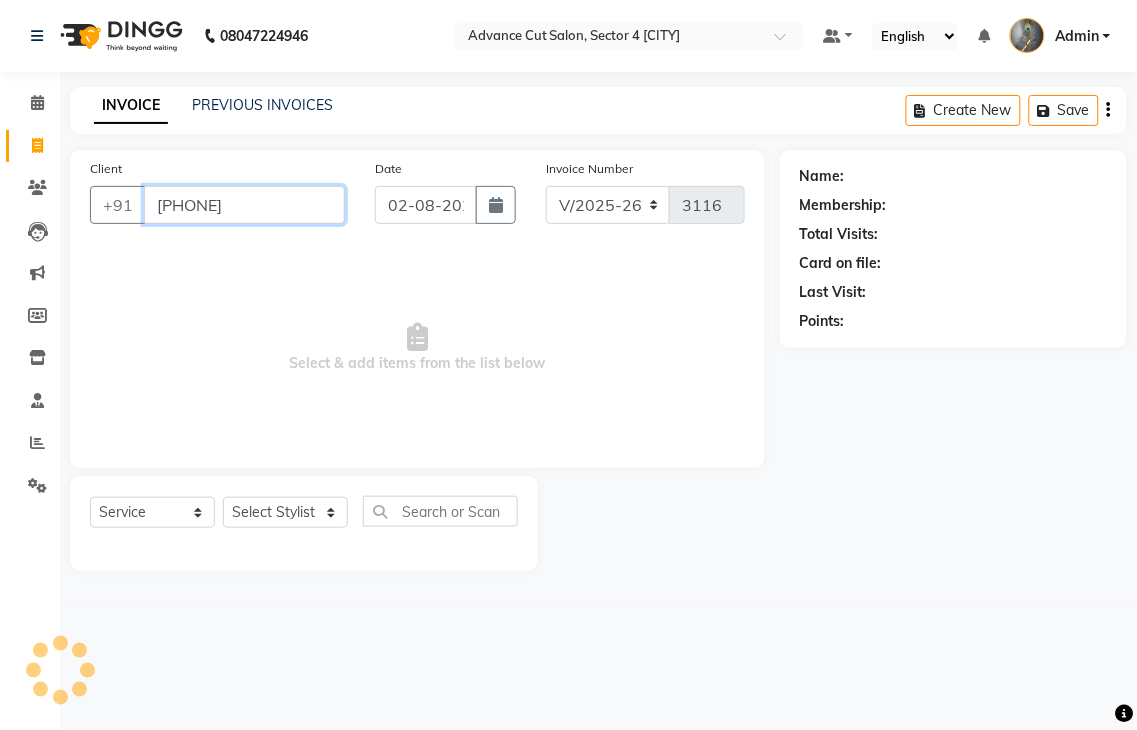 type on "[PHONE]" 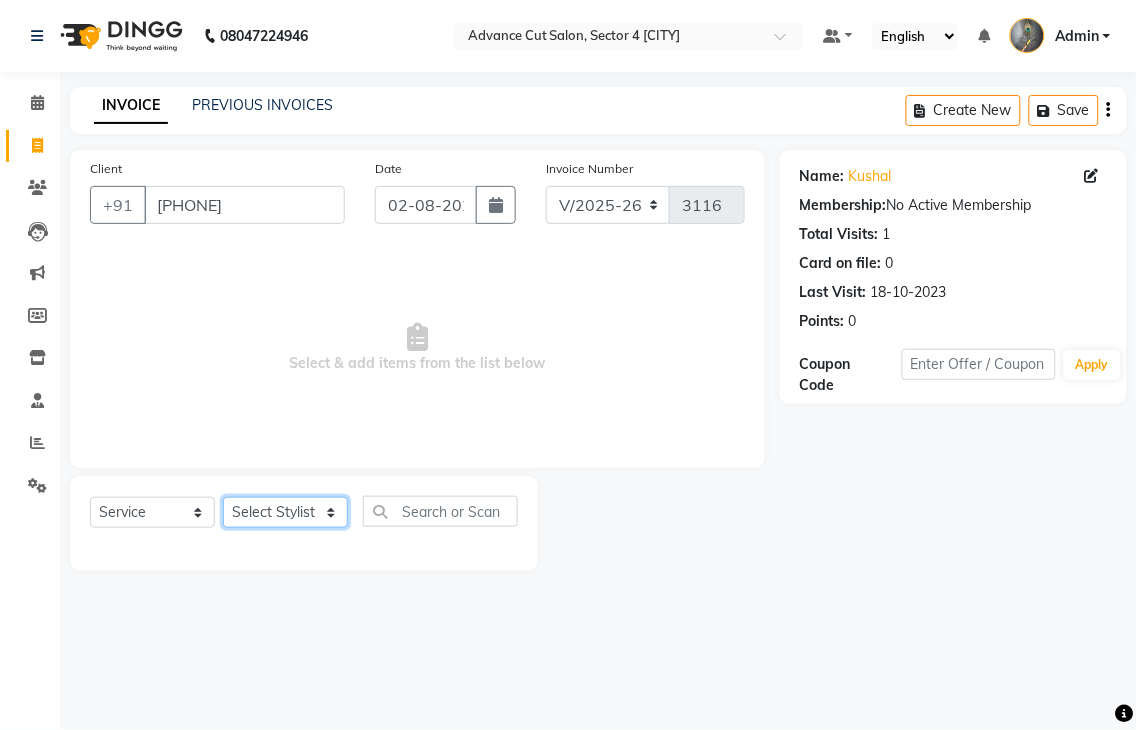 click on "Select Stylist Admin chahit COUNTOR [NAME] [NAME] [NAME] [NAME] [NAME] [NAME] [NAME] [NAME] [NAME] [NAME] [NAME]" 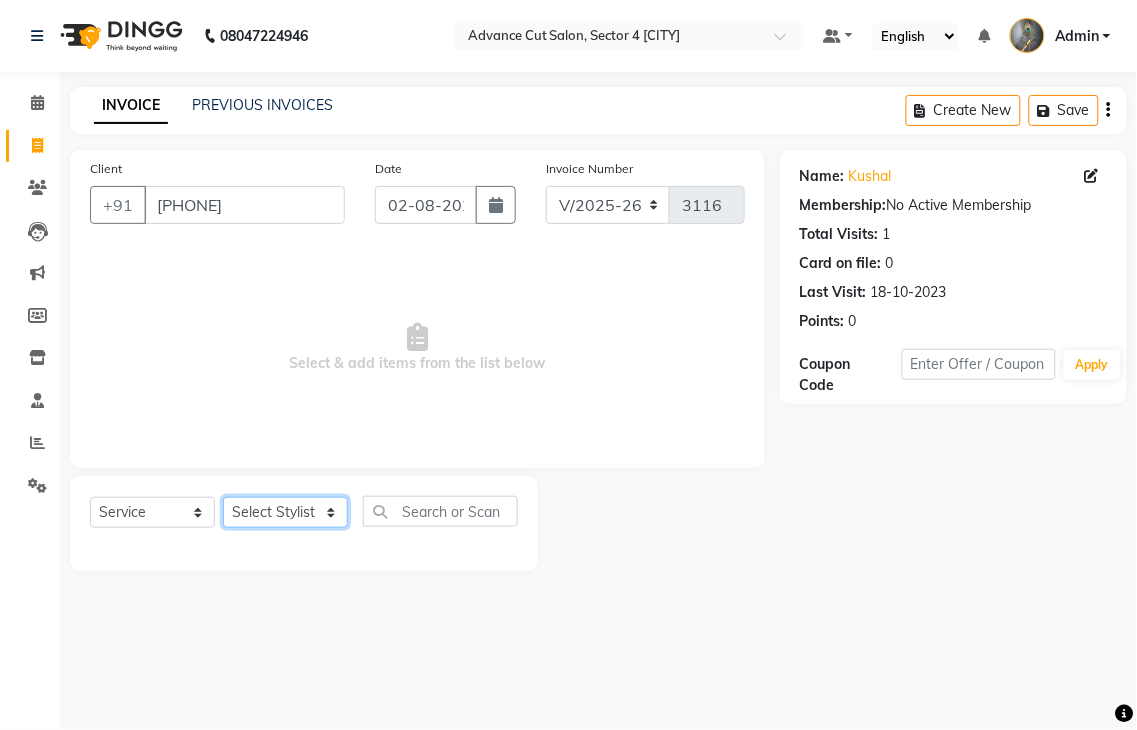 select on "[NUMBER]" 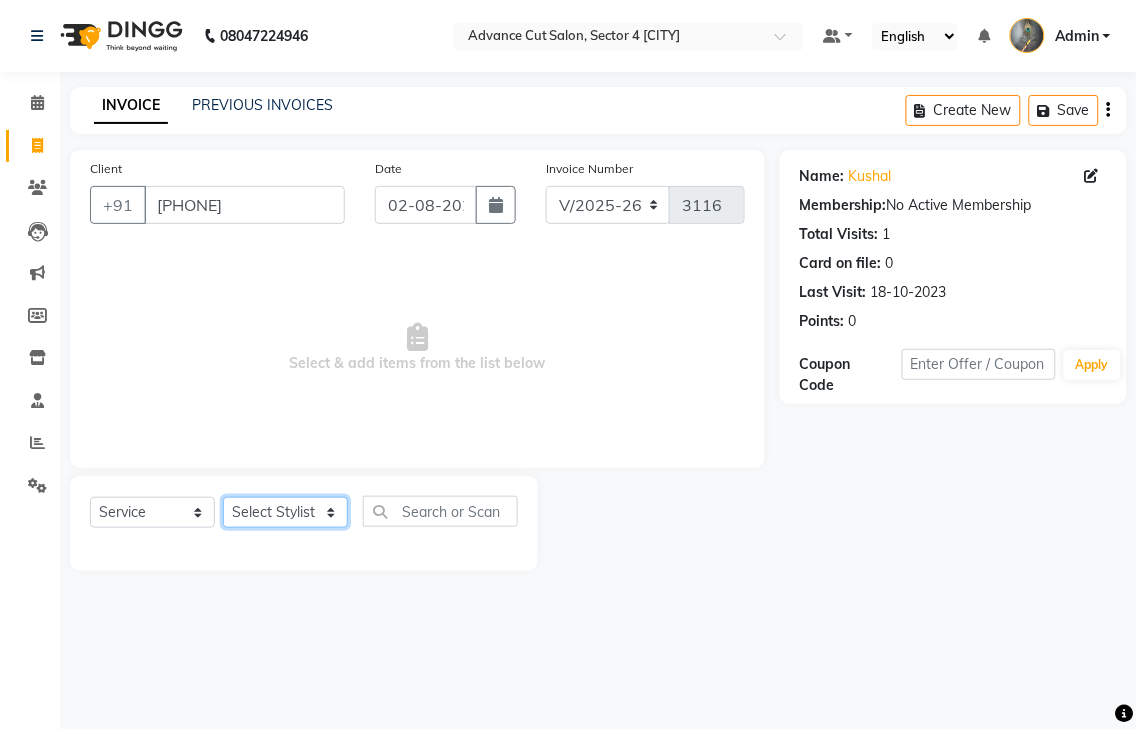 click on "Select Stylist Admin chahit COUNTOR [NAME] [NAME] [NAME] [NAME] [NAME] [NAME] [NAME] [NAME] [NAME] [NAME] [NAME]" 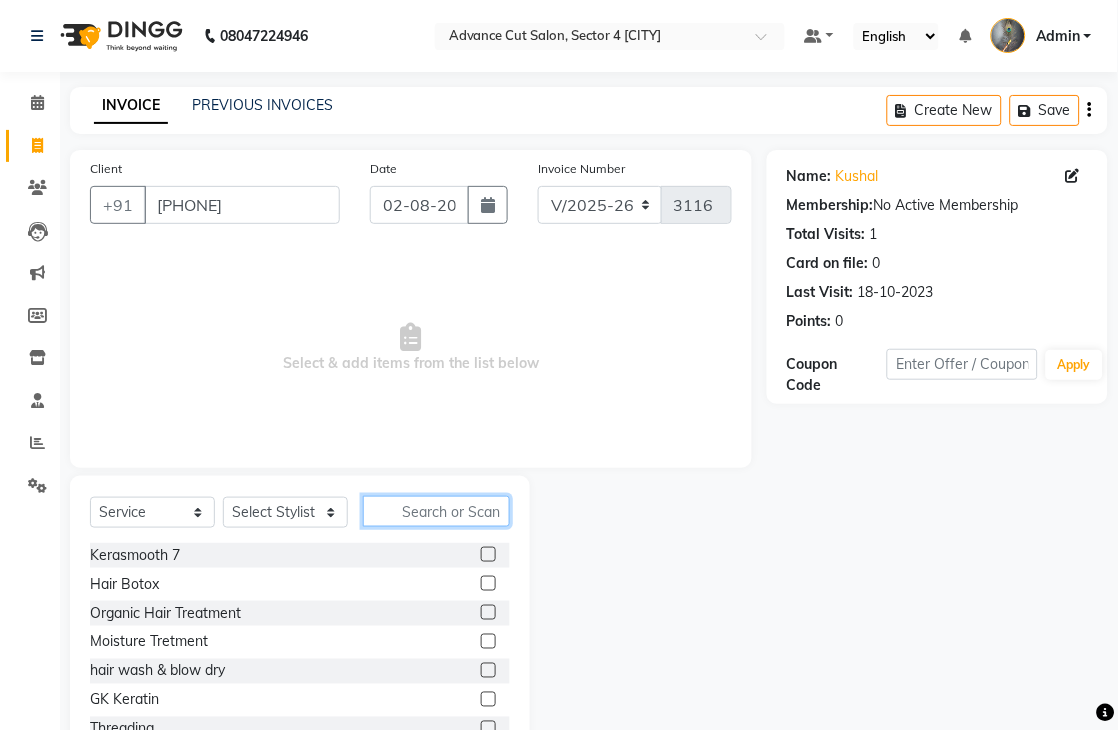 click 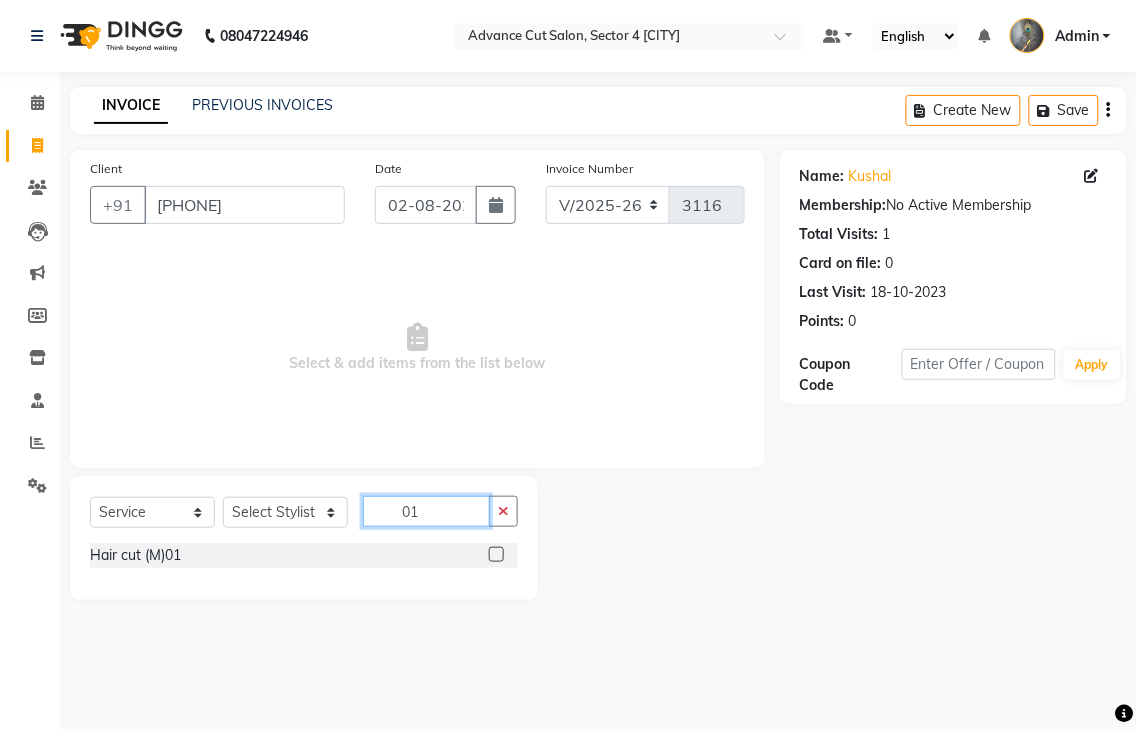 type on "01" 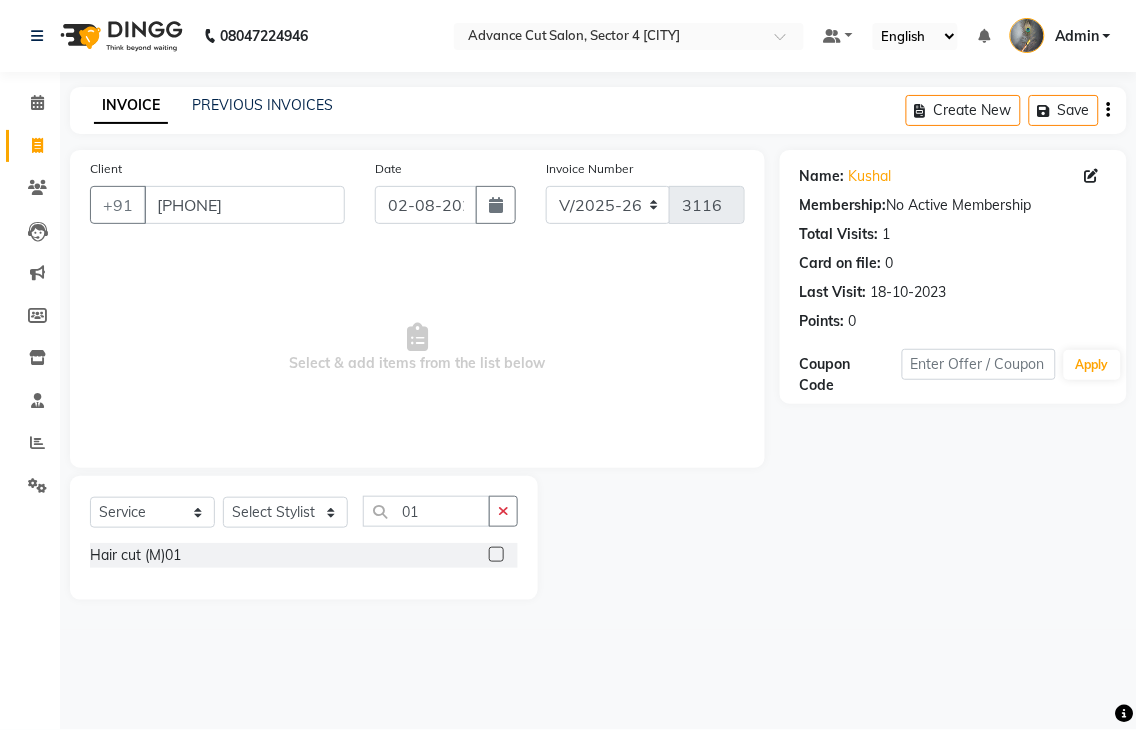 click 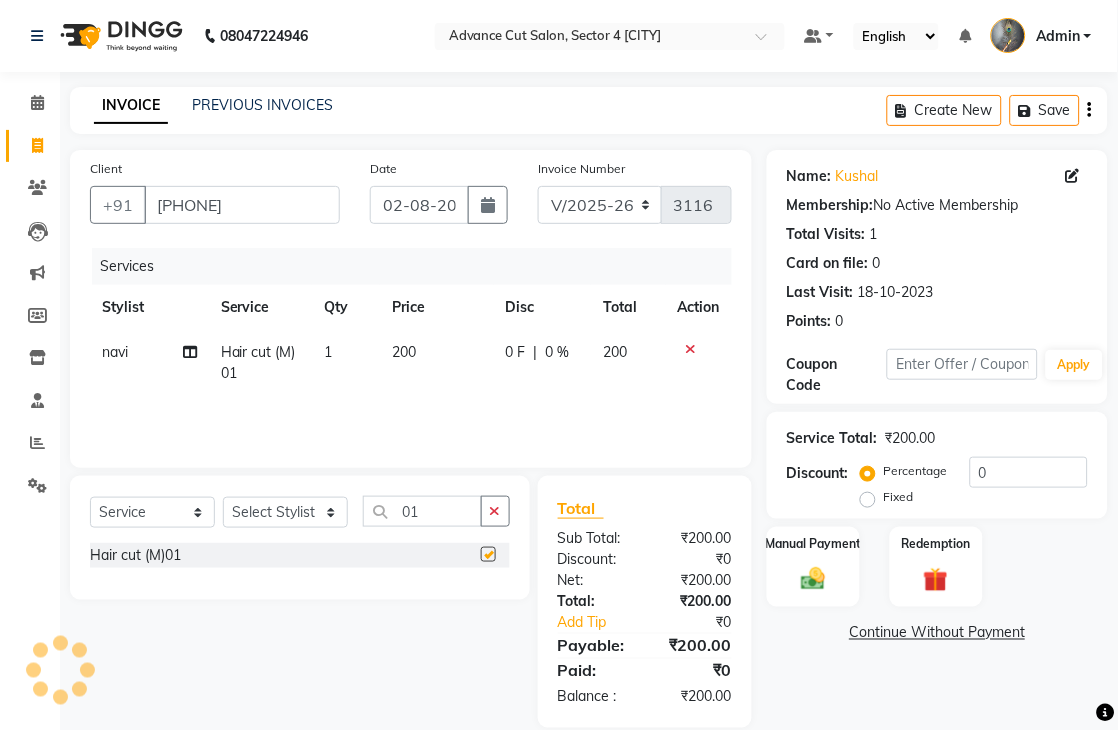 checkbox on "false" 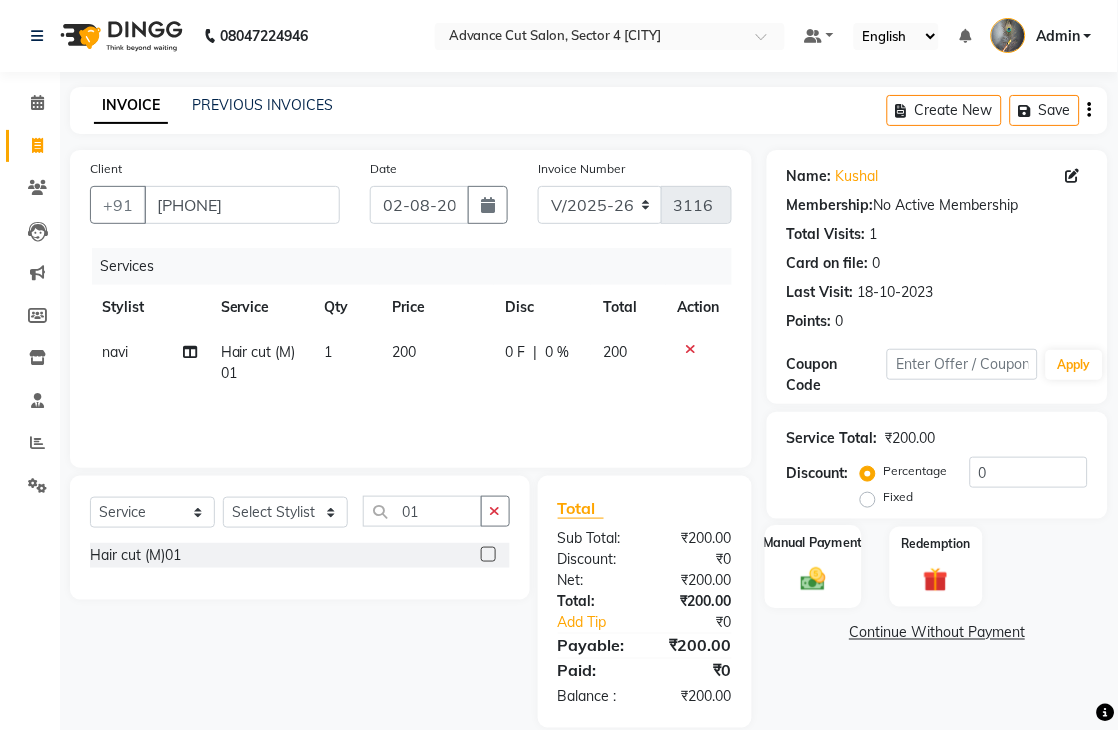 click 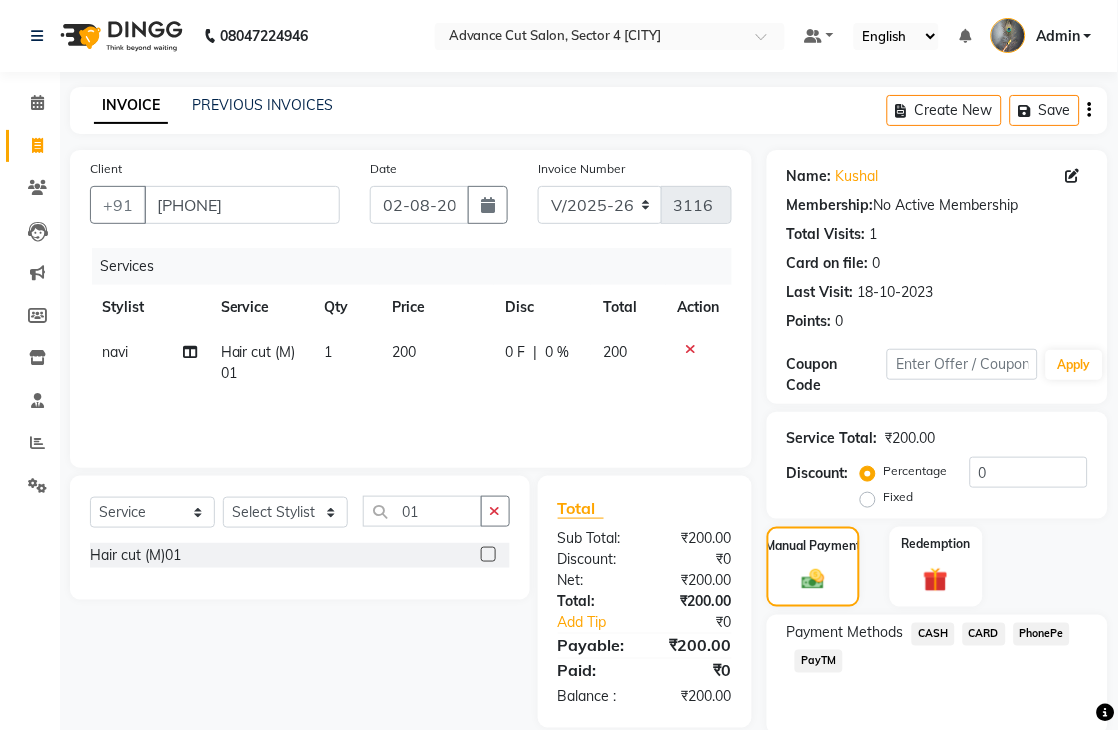 click on "CASH" 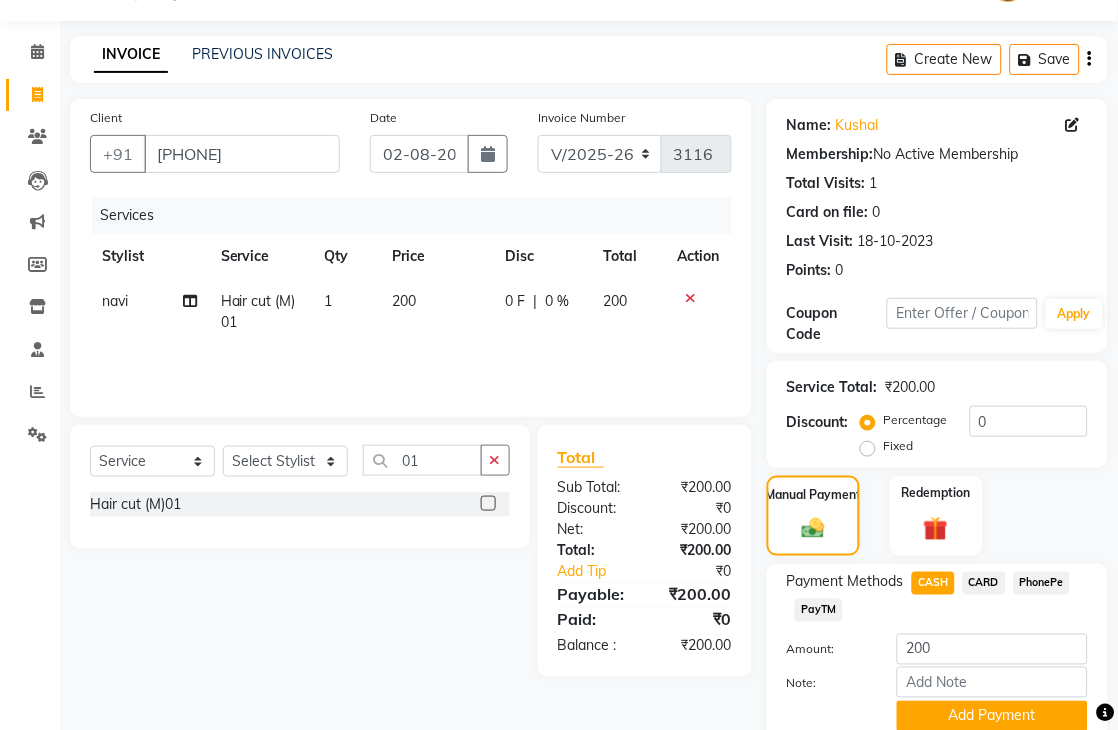 scroll, scrollTop: 133, scrollLeft: 0, axis: vertical 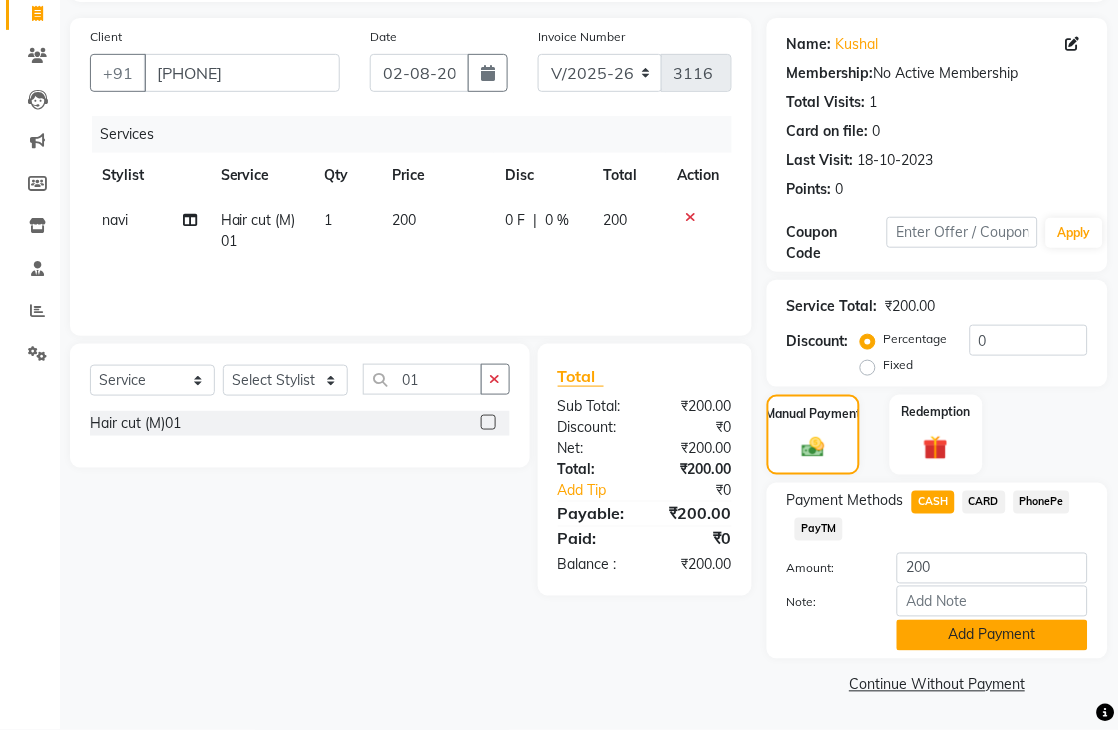 click on "Add Payment" 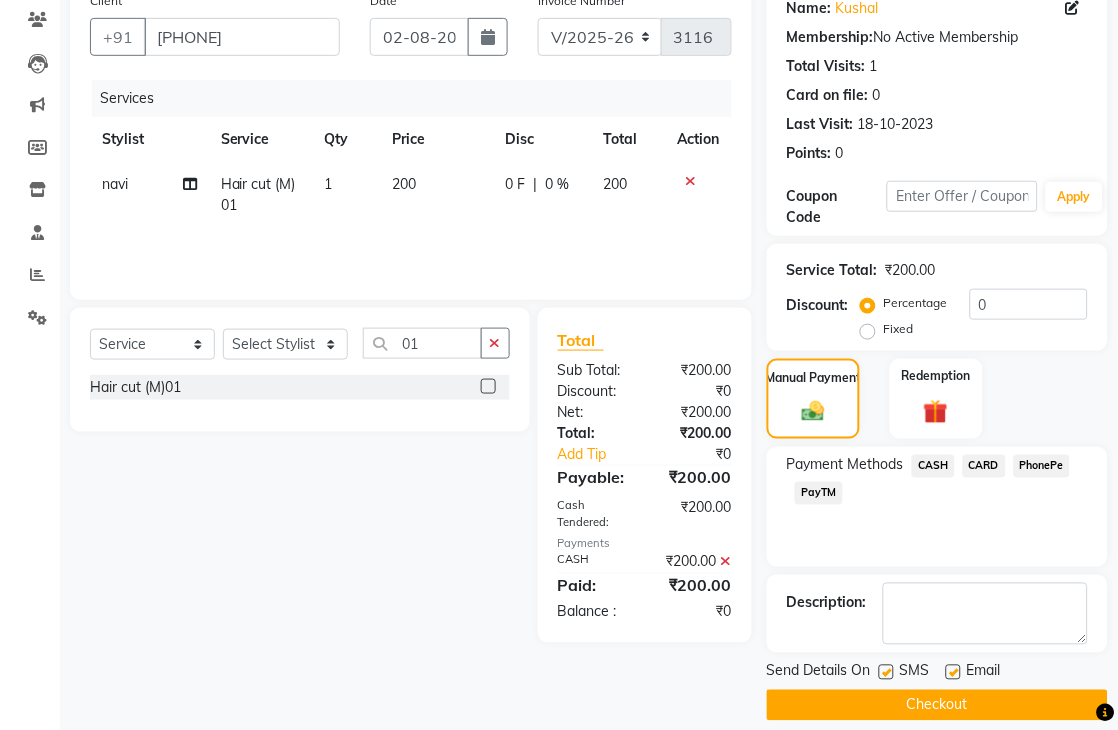 scroll, scrollTop: 188, scrollLeft: 0, axis: vertical 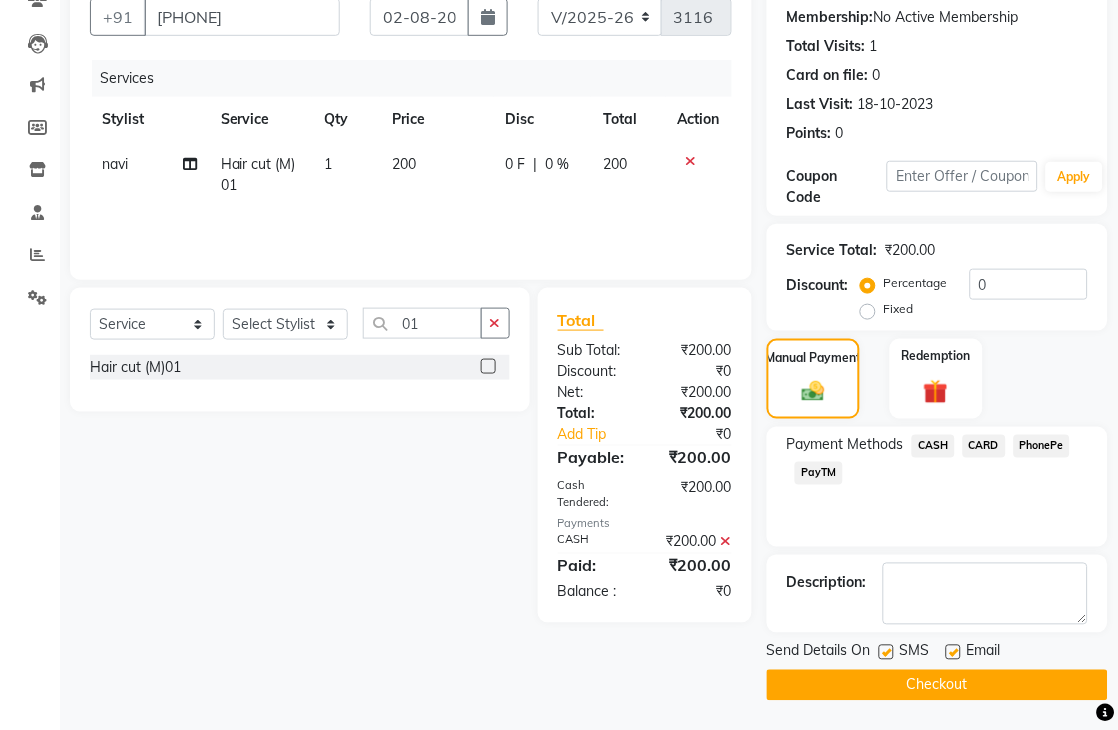 click on "Checkout" 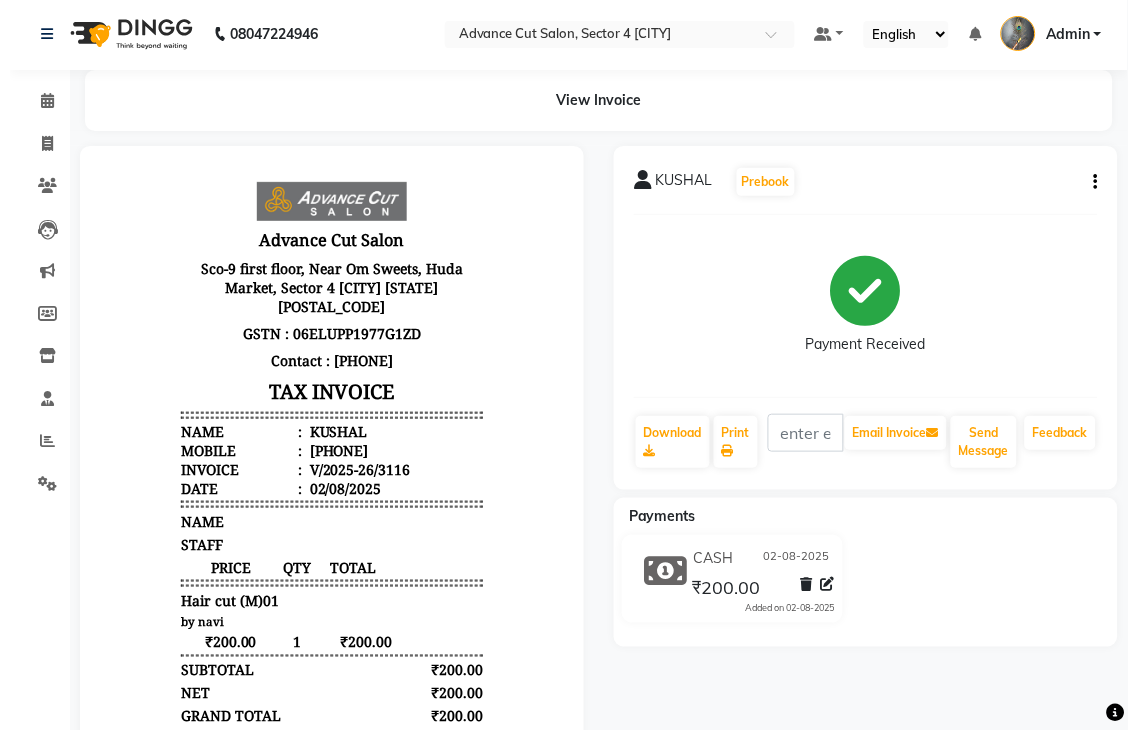 scroll, scrollTop: 0, scrollLeft: 0, axis: both 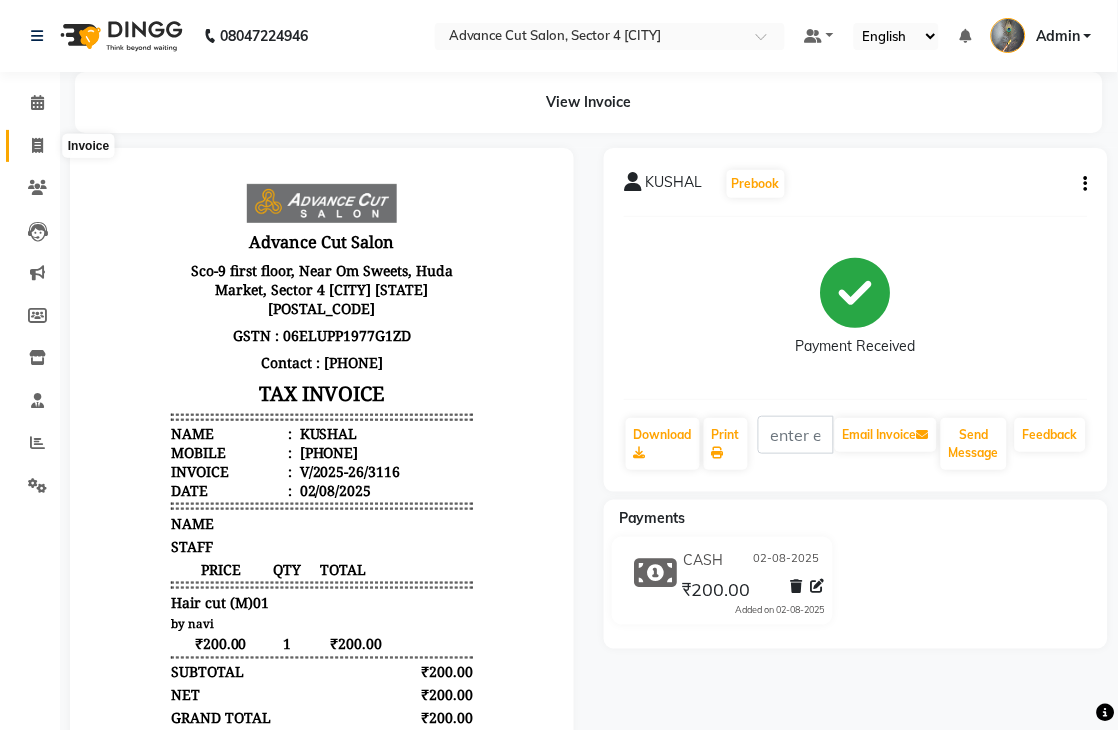 click 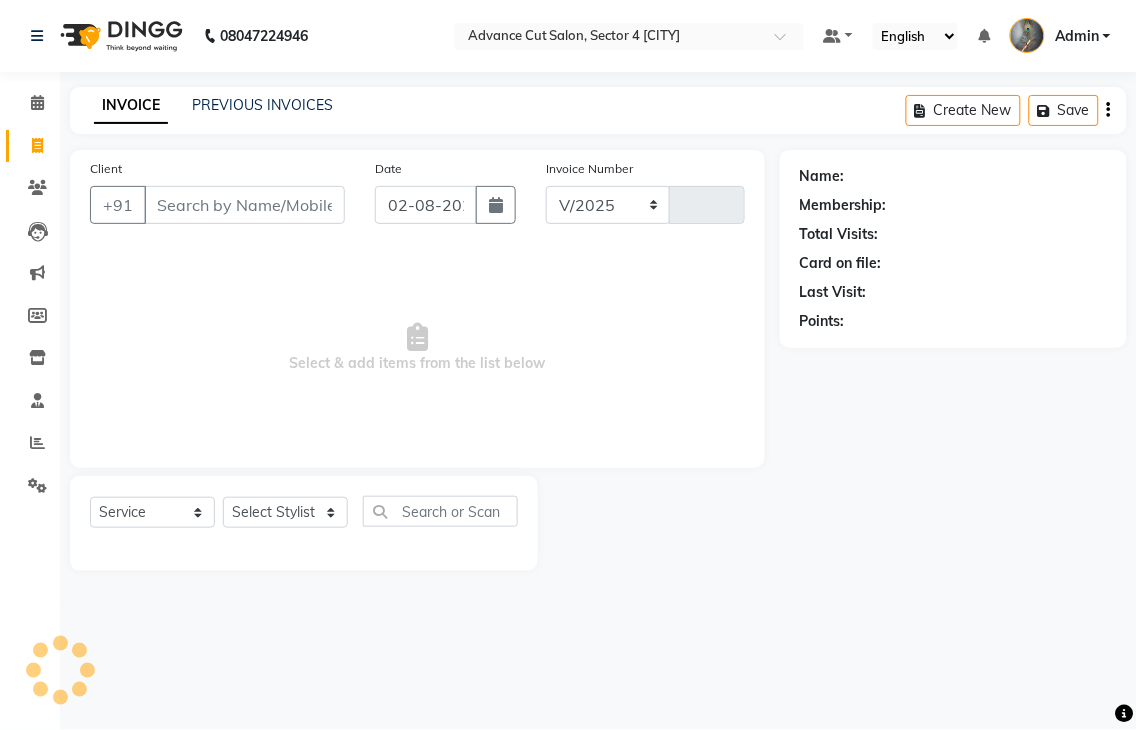 select on "4939" 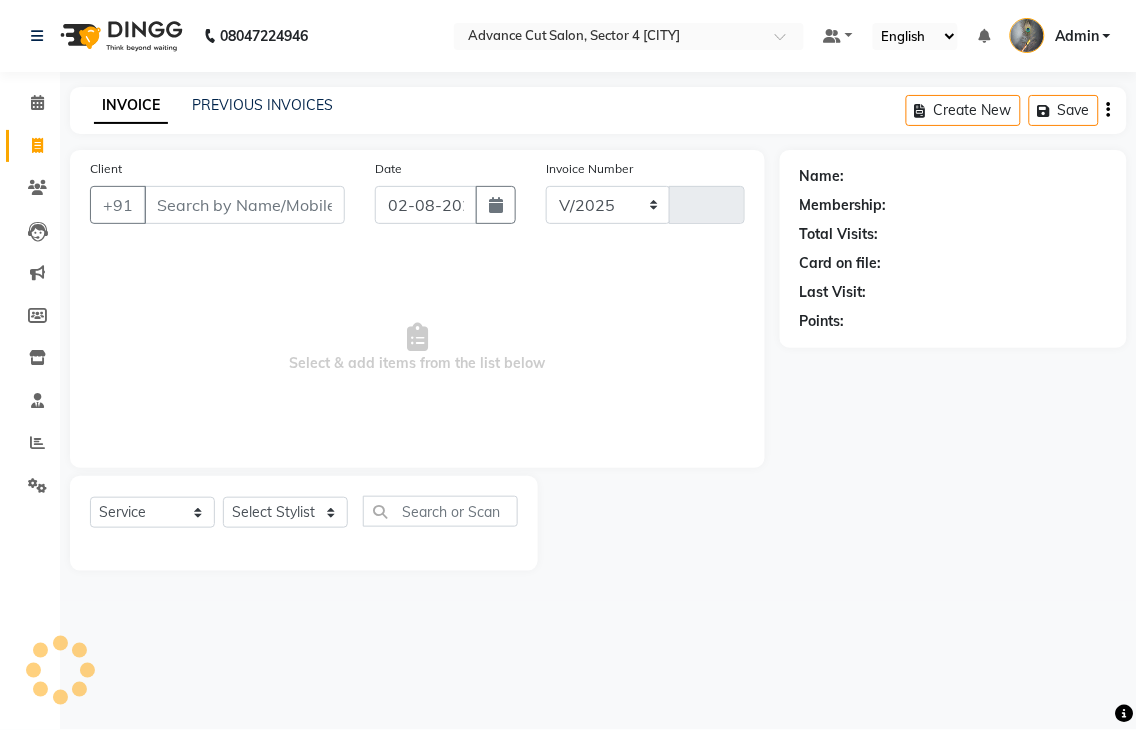 type on "3117" 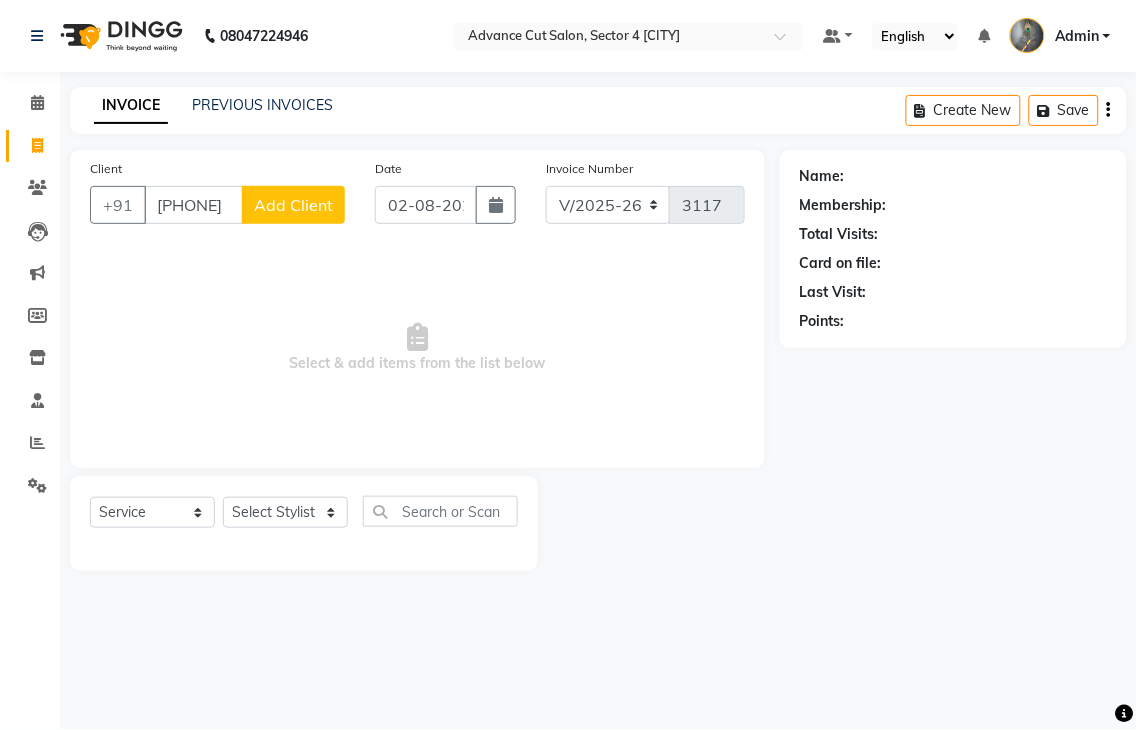 type on "[PHONE]" 